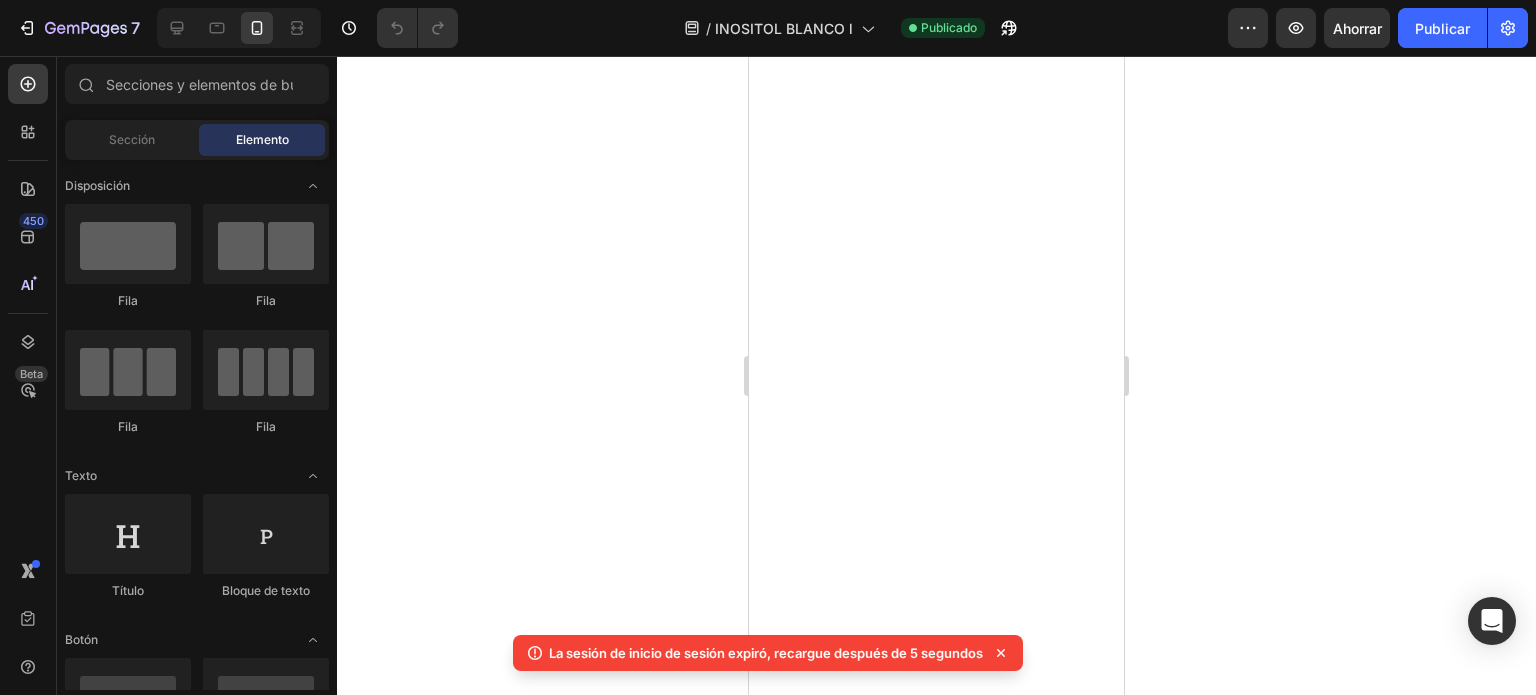 scroll, scrollTop: 0, scrollLeft: 0, axis: both 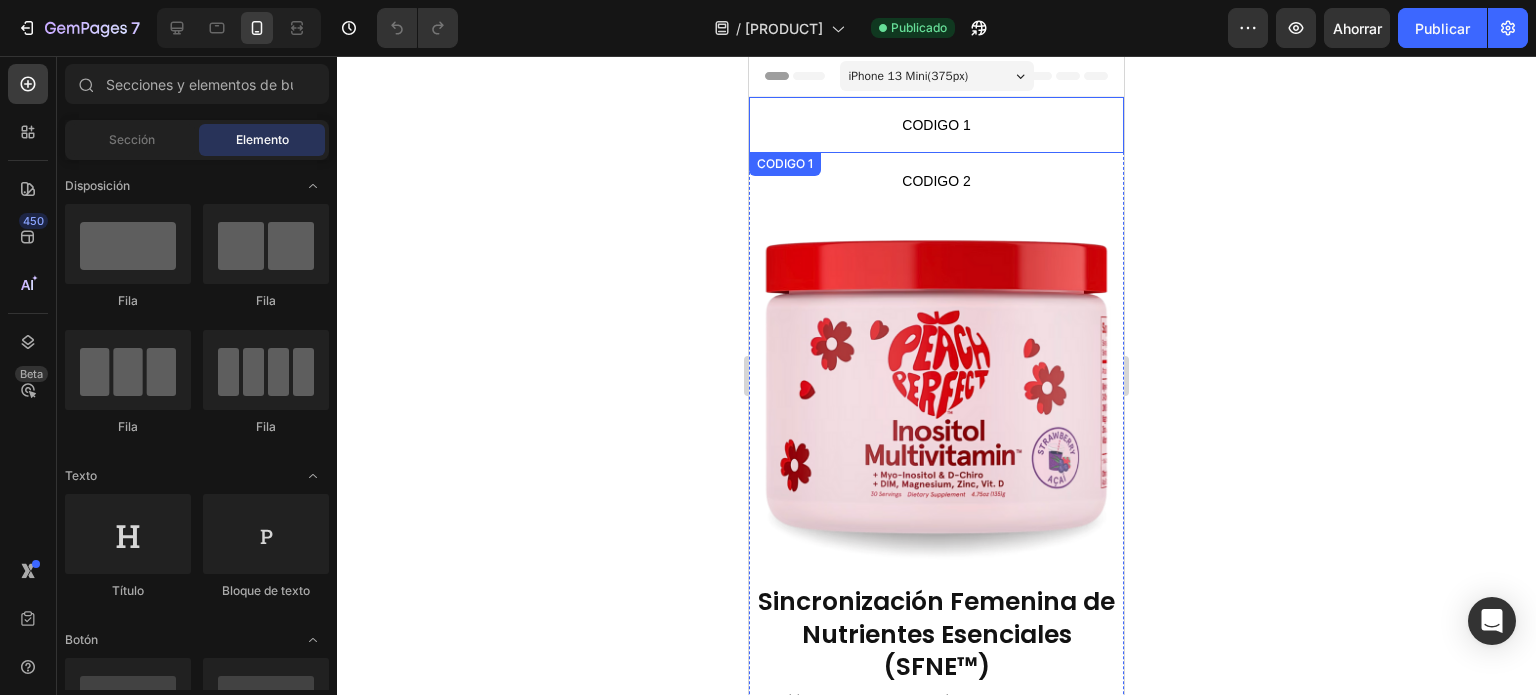click on "CODIGO 1" at bounding box center (936, 125) 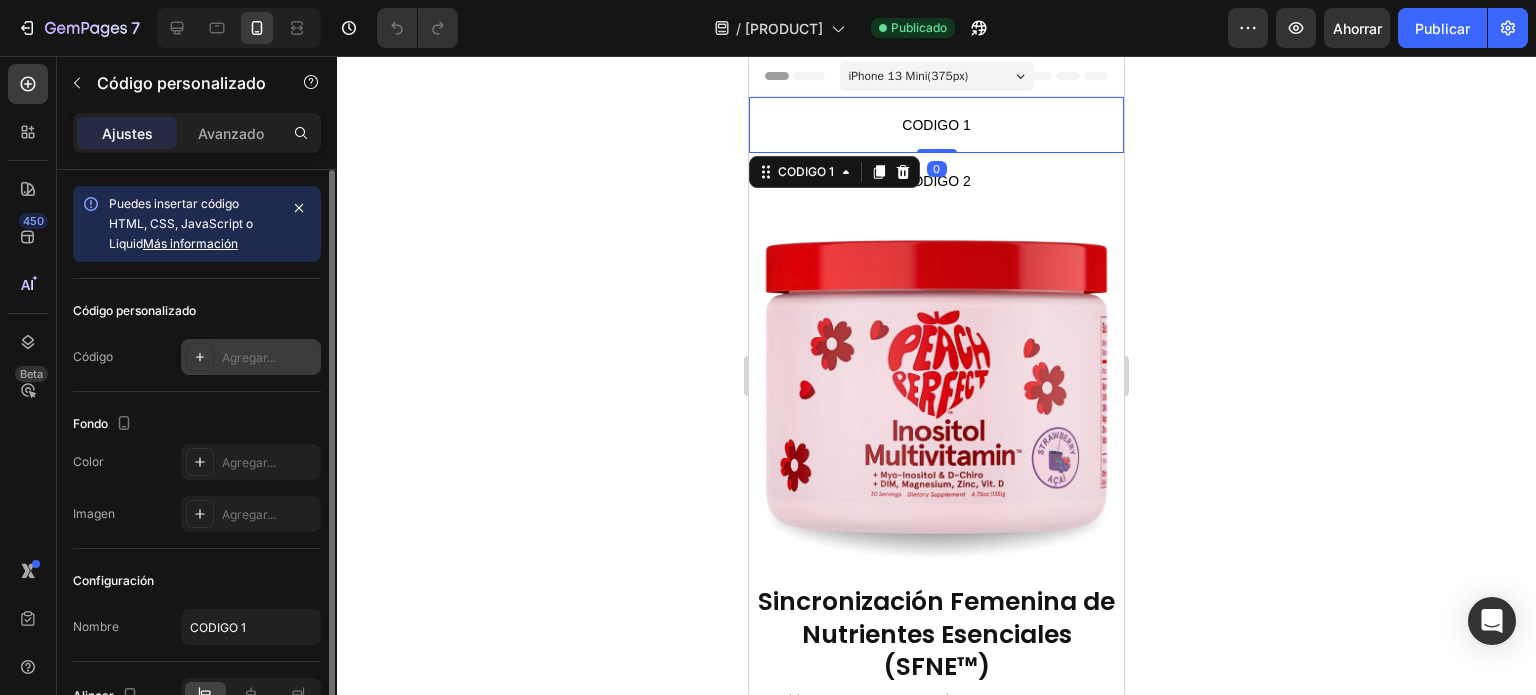 click on "Agregar..." at bounding box center [249, 357] 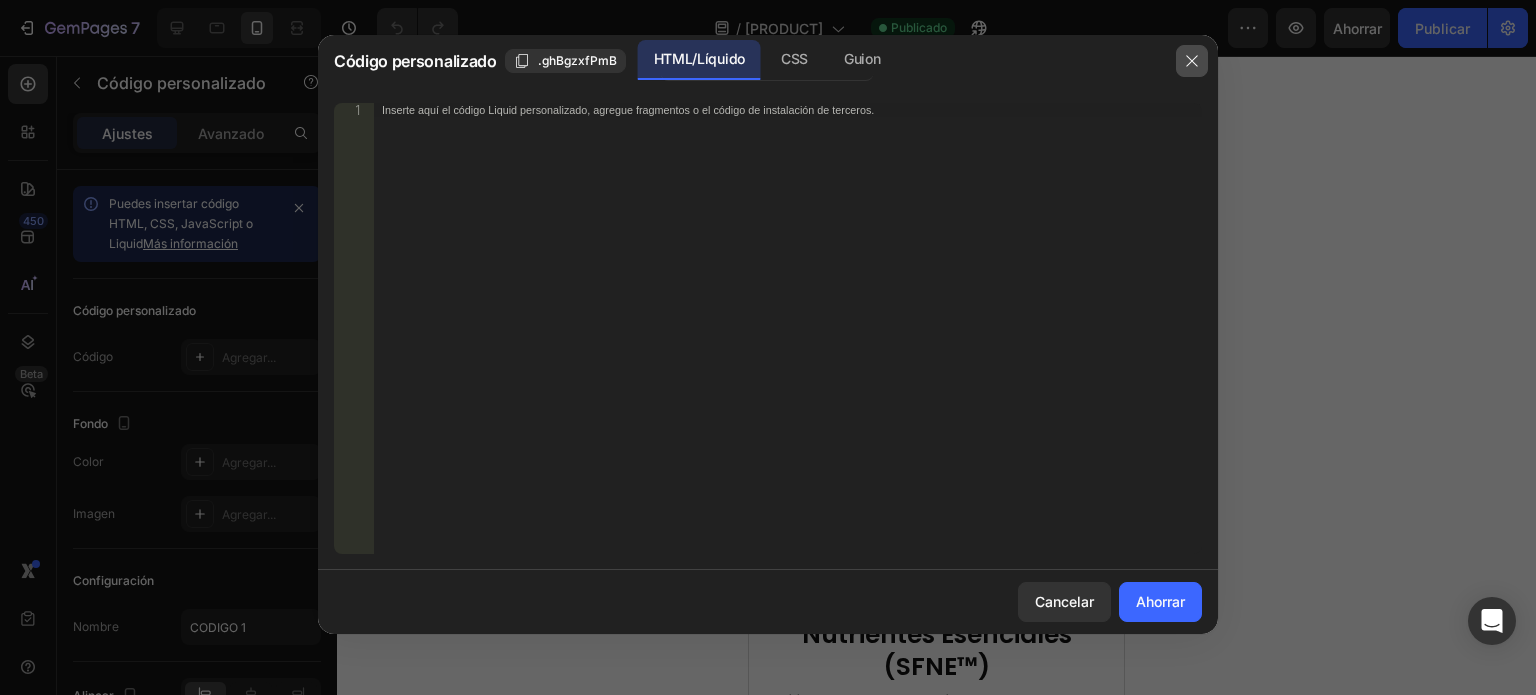 click 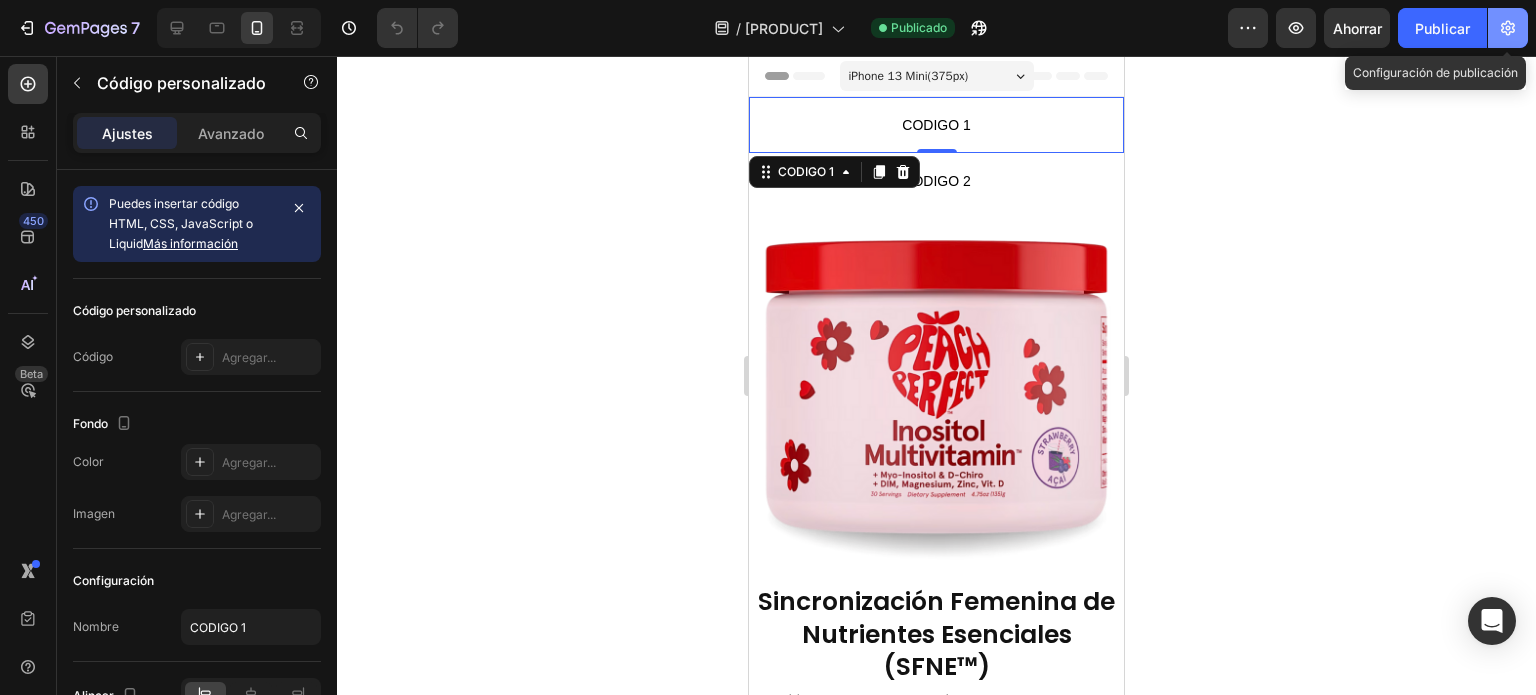 click 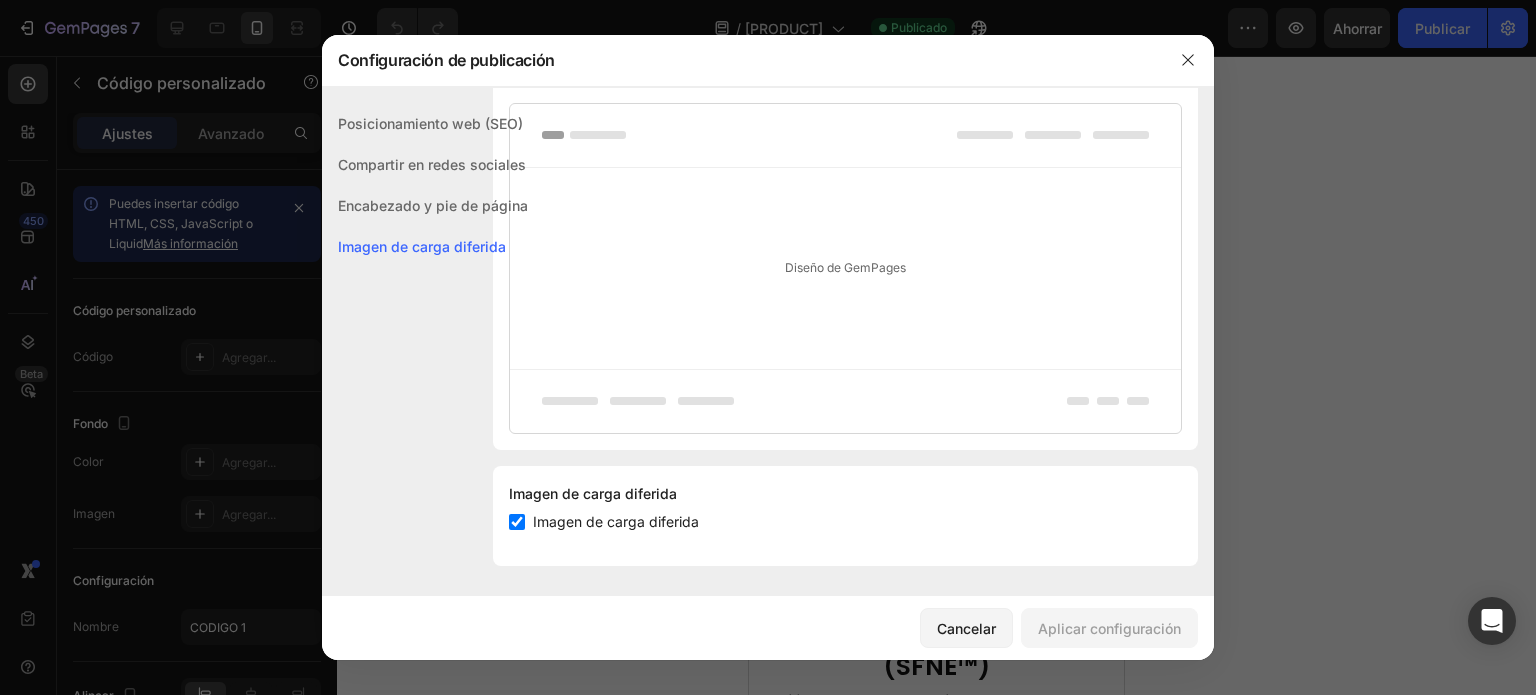 scroll, scrollTop: 776, scrollLeft: 0, axis: vertical 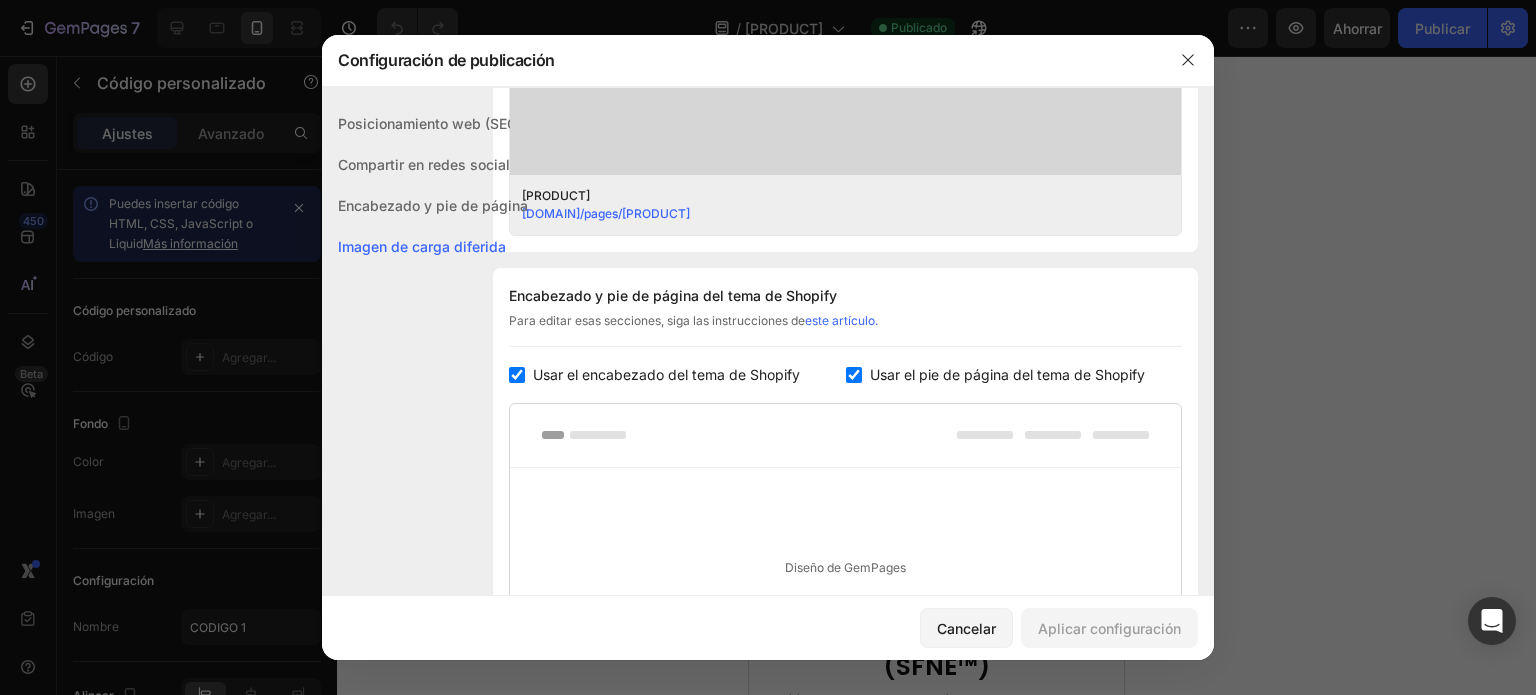 click on "Encabezado y pie de página del tema de Shopify Para editar esas secciones, siga las instrucciones de  este artículo. Usar el encabezado del tema de Shopify Usar el pie de página del tema de Shopify Diseño de GemPages" 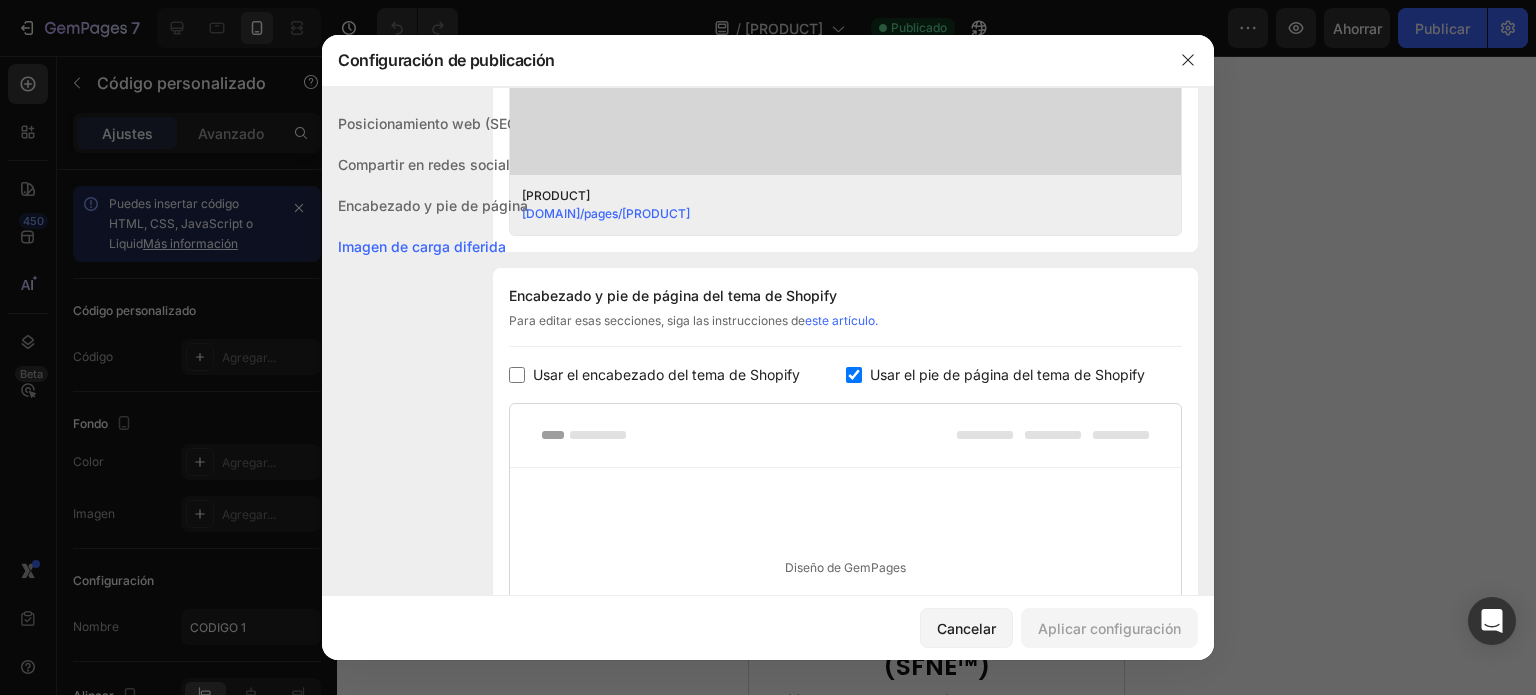 checkbox on "false" 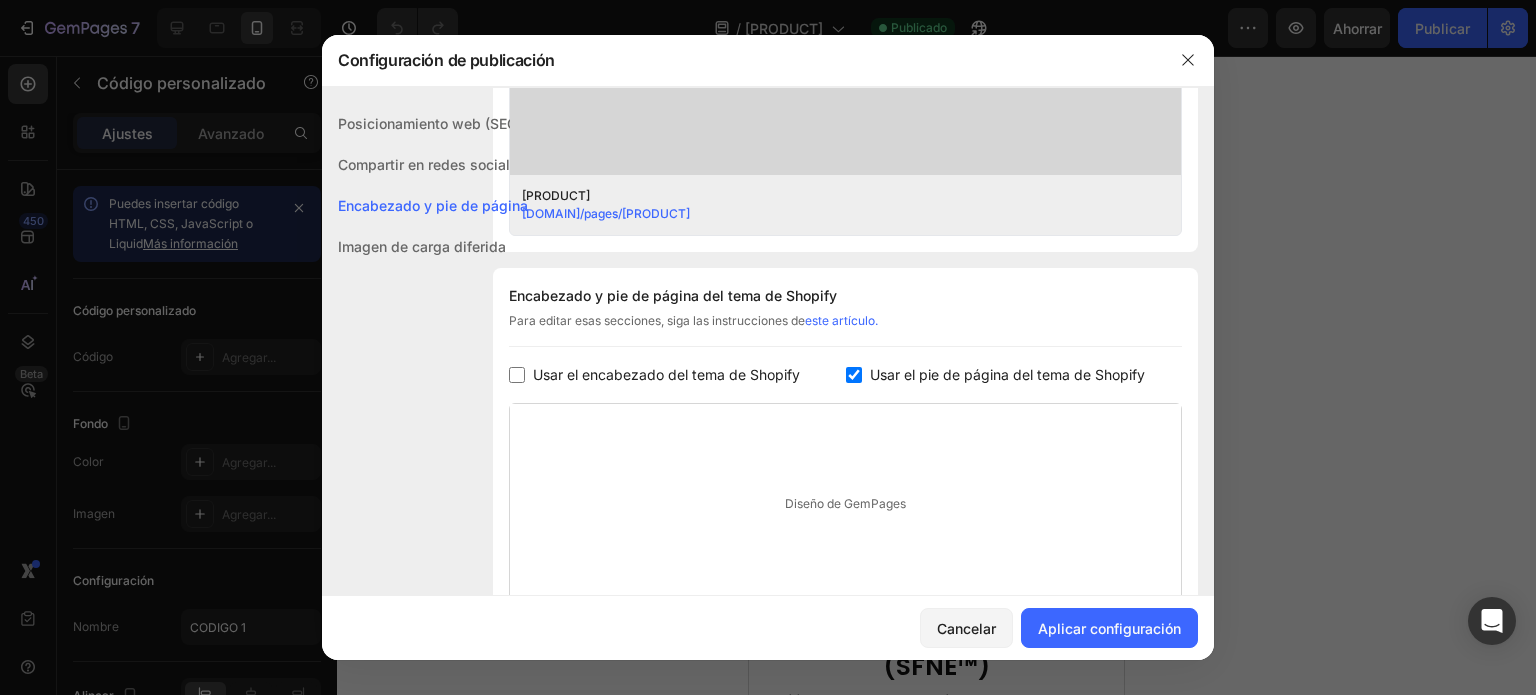 click at bounding box center (854, 375) 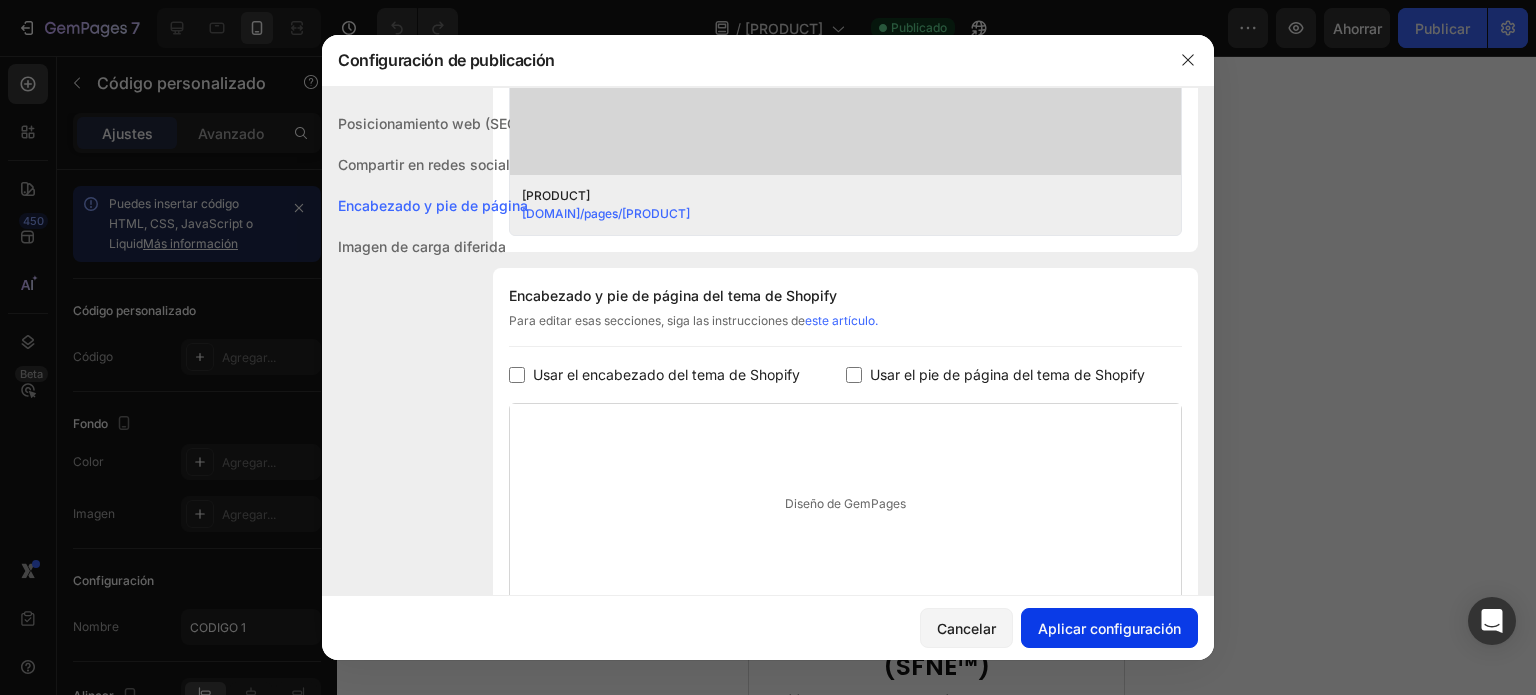 click on "Aplicar configuración" at bounding box center [1109, 628] 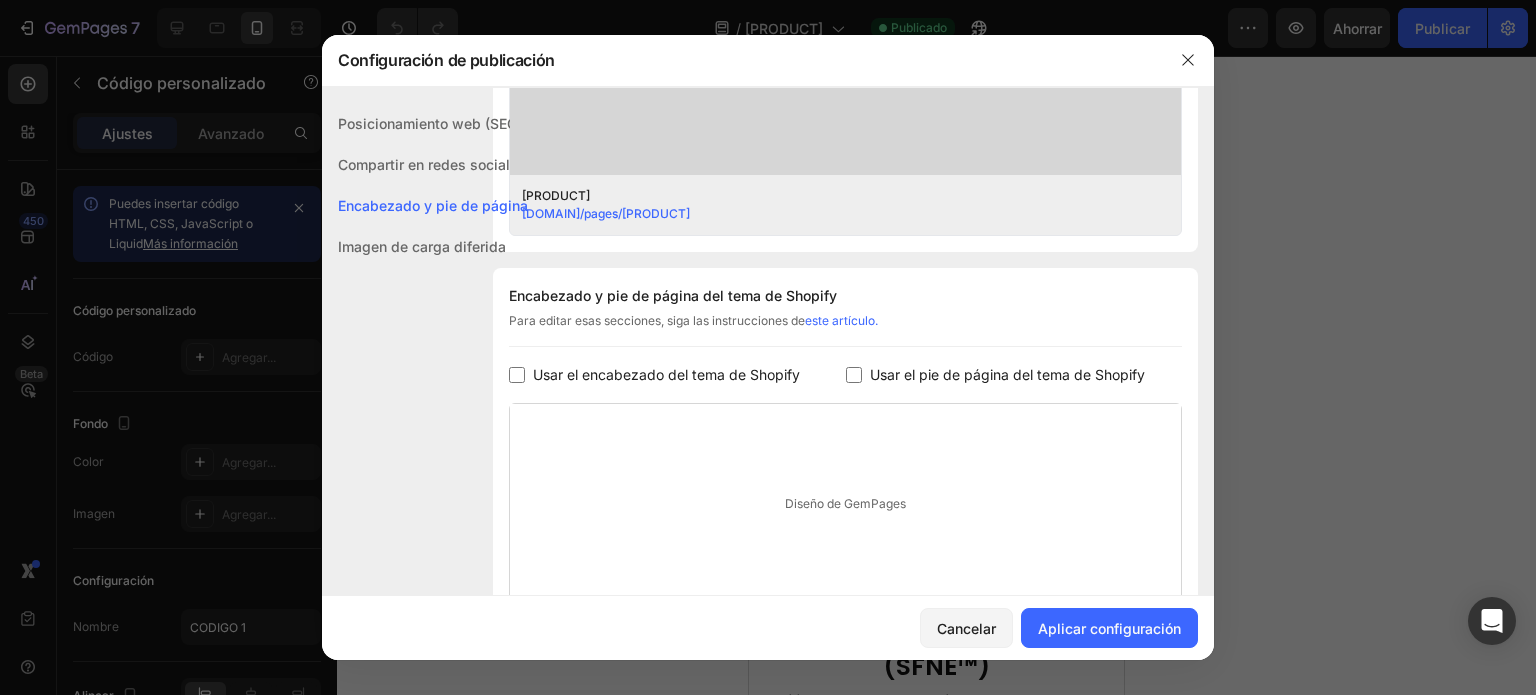 click at bounding box center [854, 375] 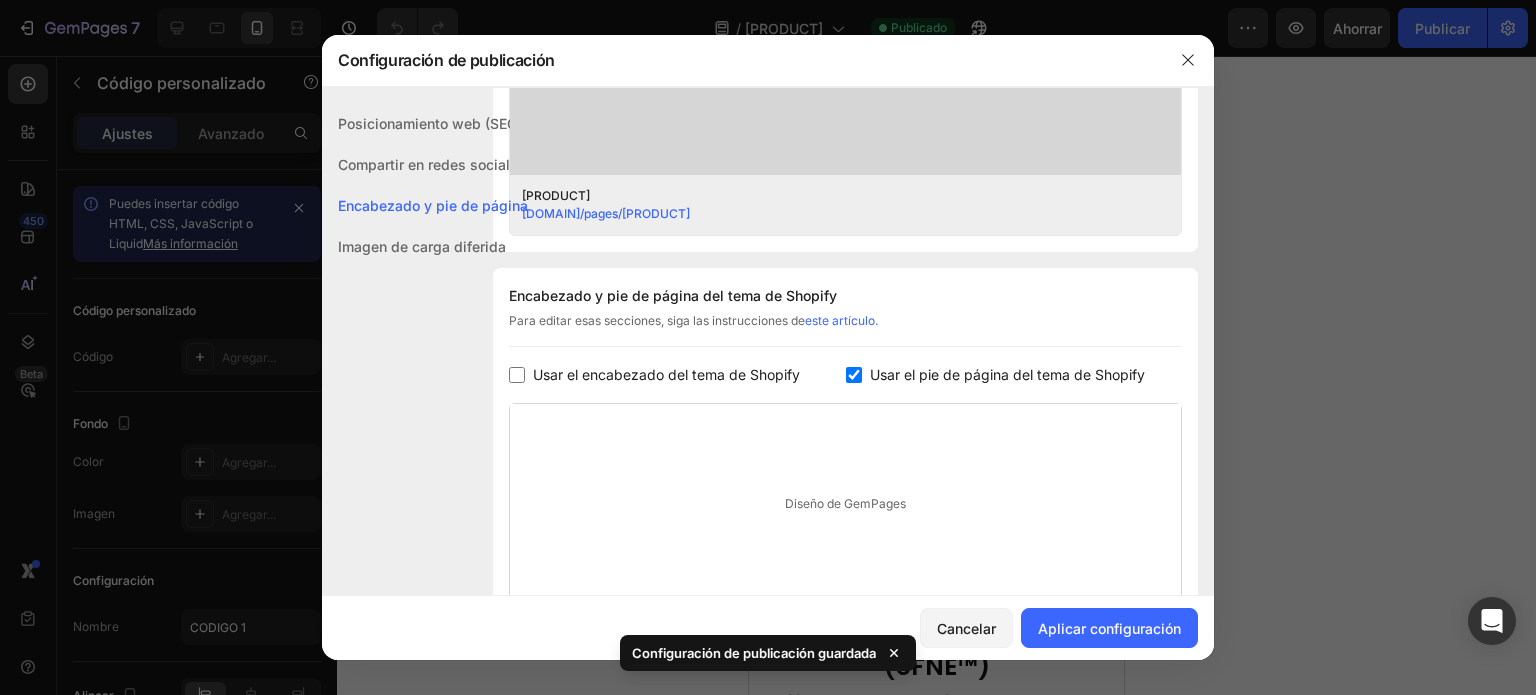 click on "Usar el encabezado del tema de Shopify" at bounding box center [666, 374] 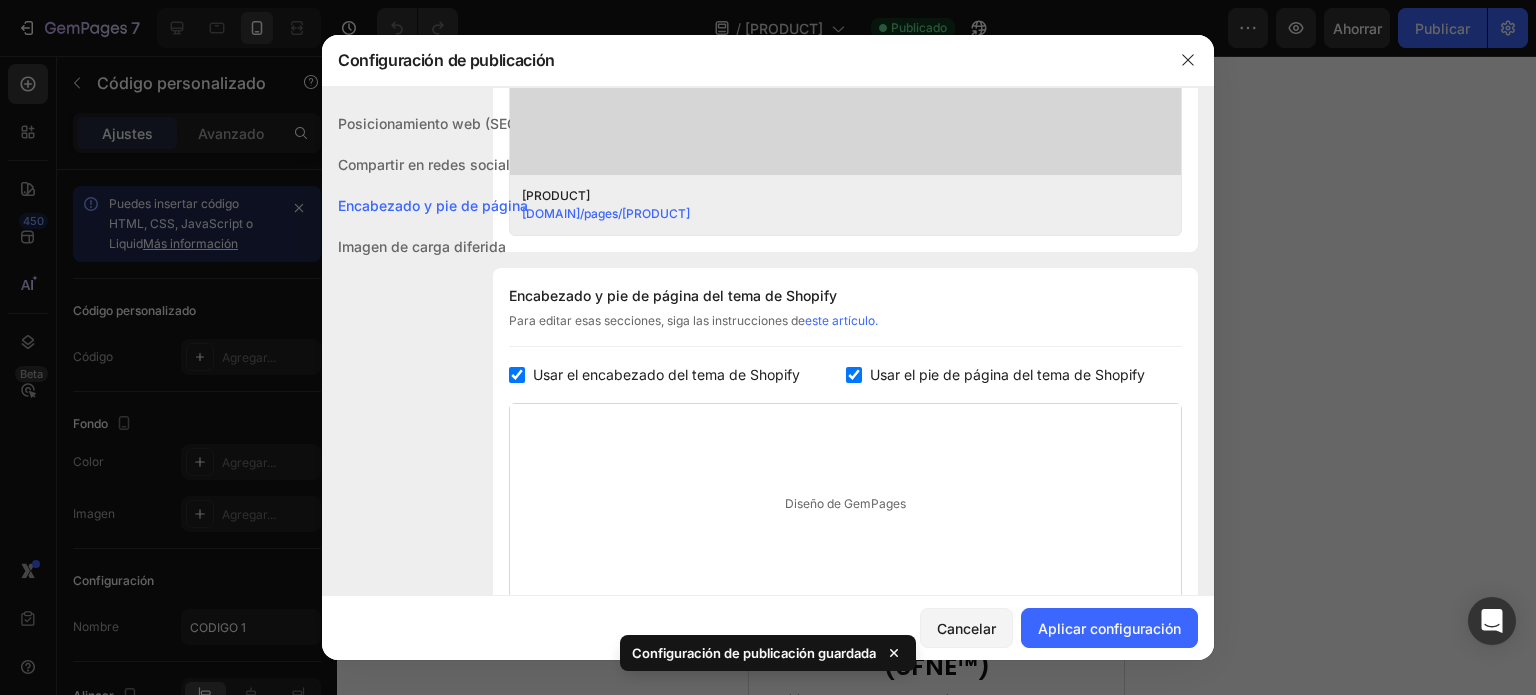 checkbox on "true" 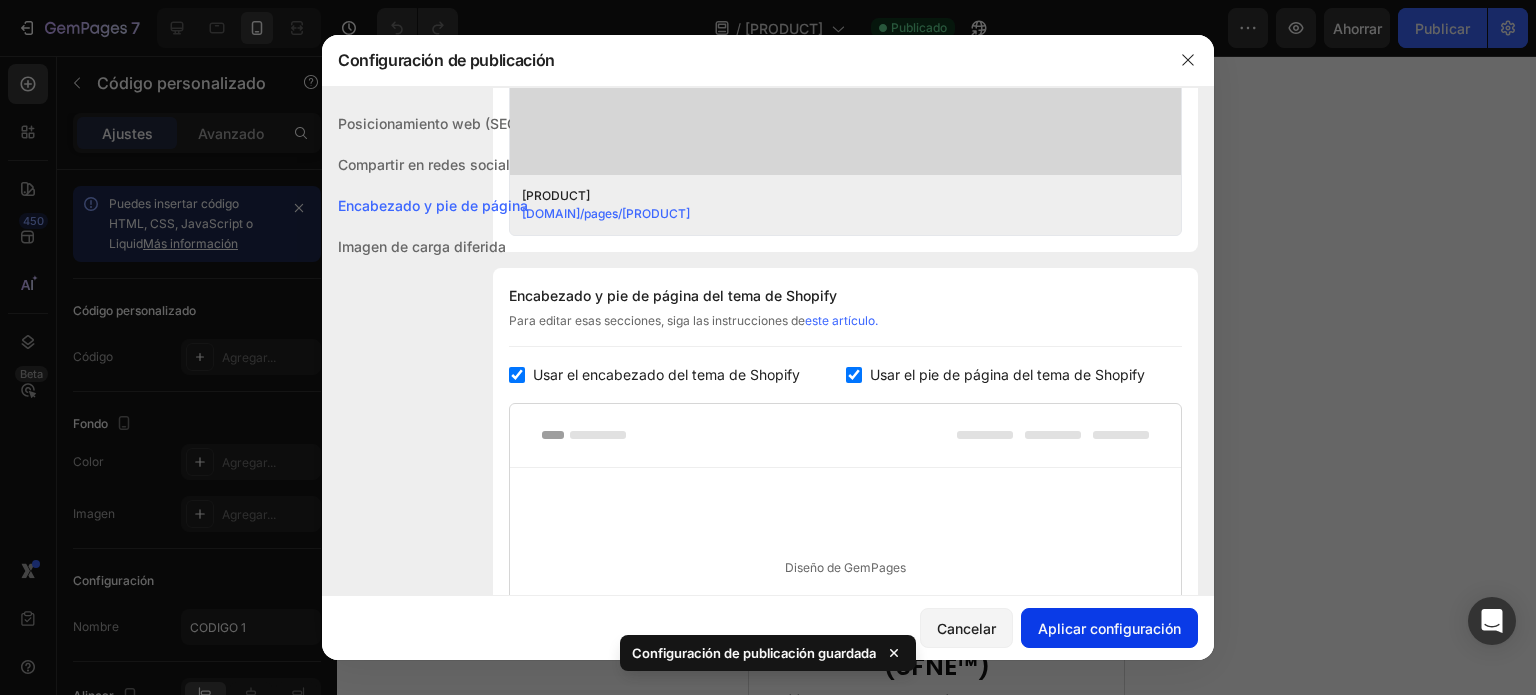 click on "Aplicar configuración" at bounding box center (1109, 628) 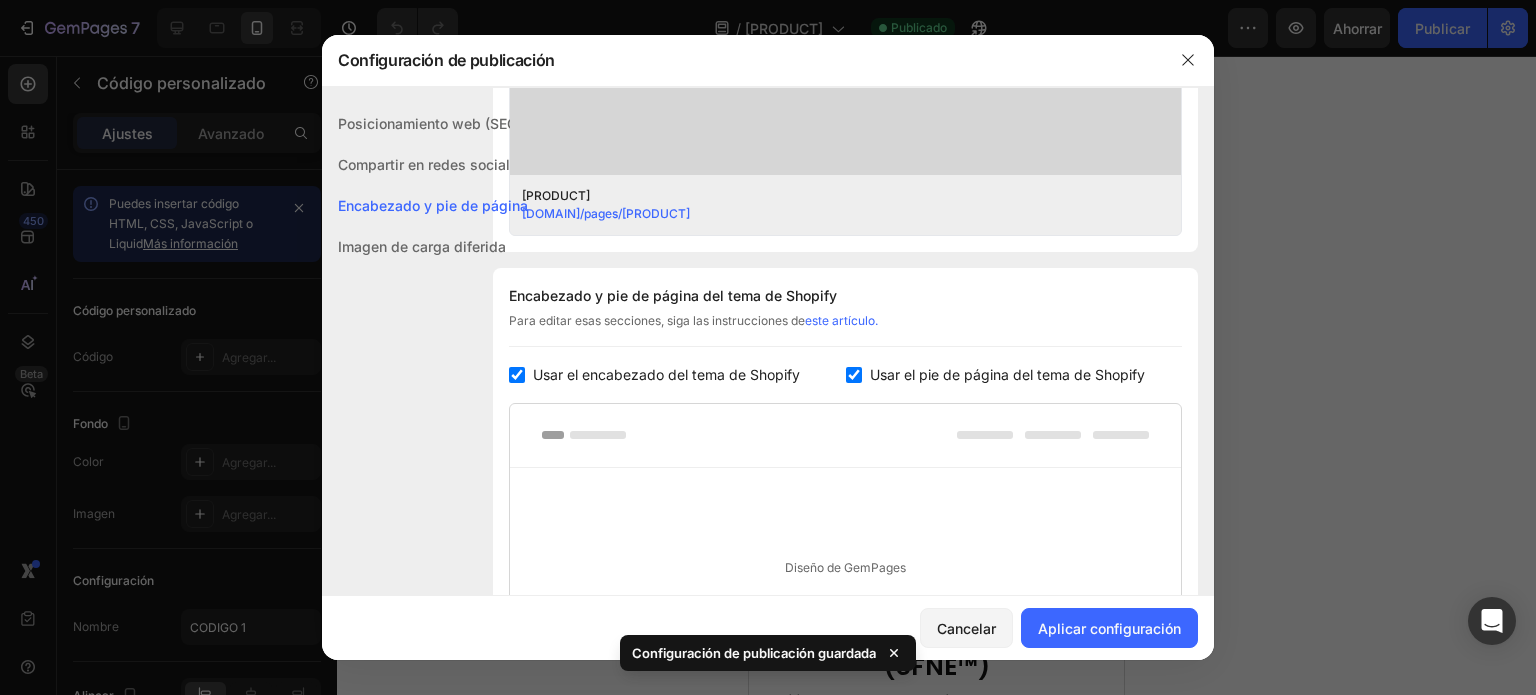 click at bounding box center [854, 375] 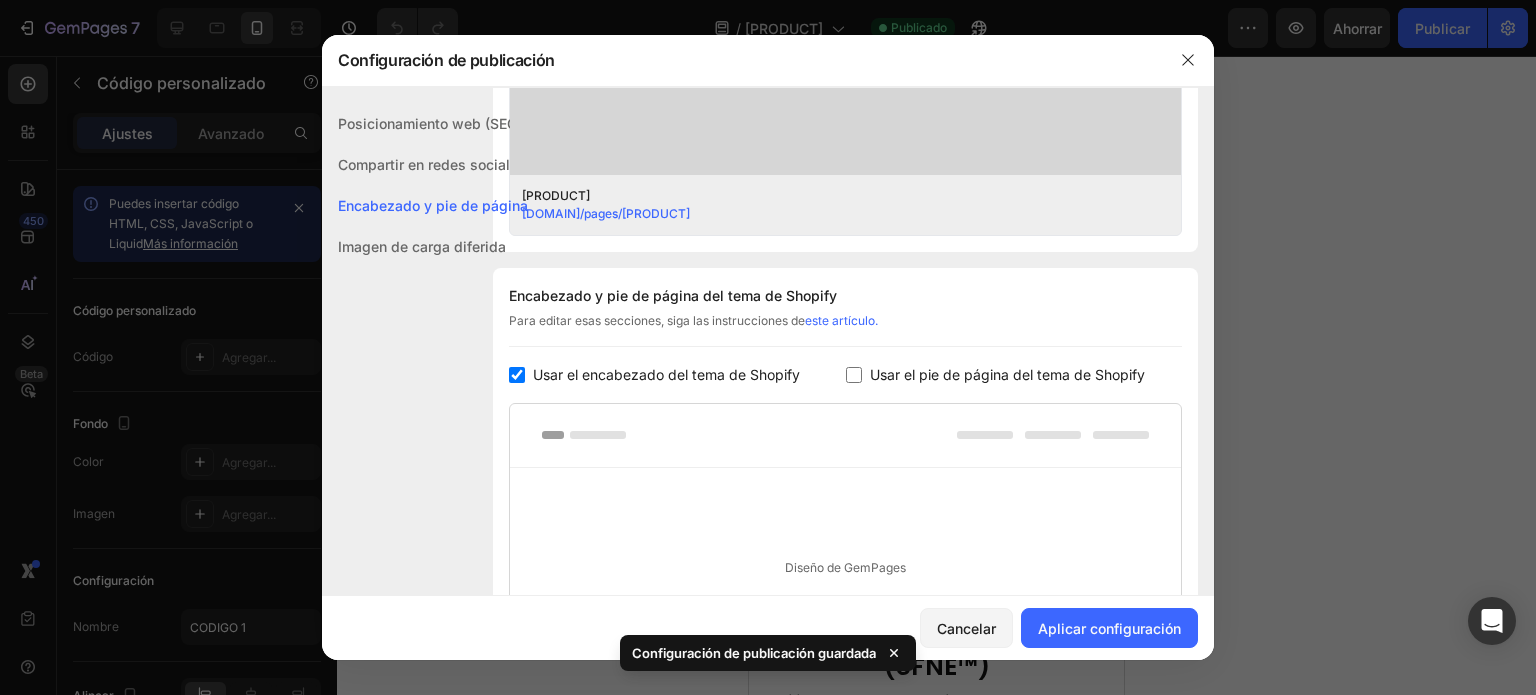 checkbox on "false" 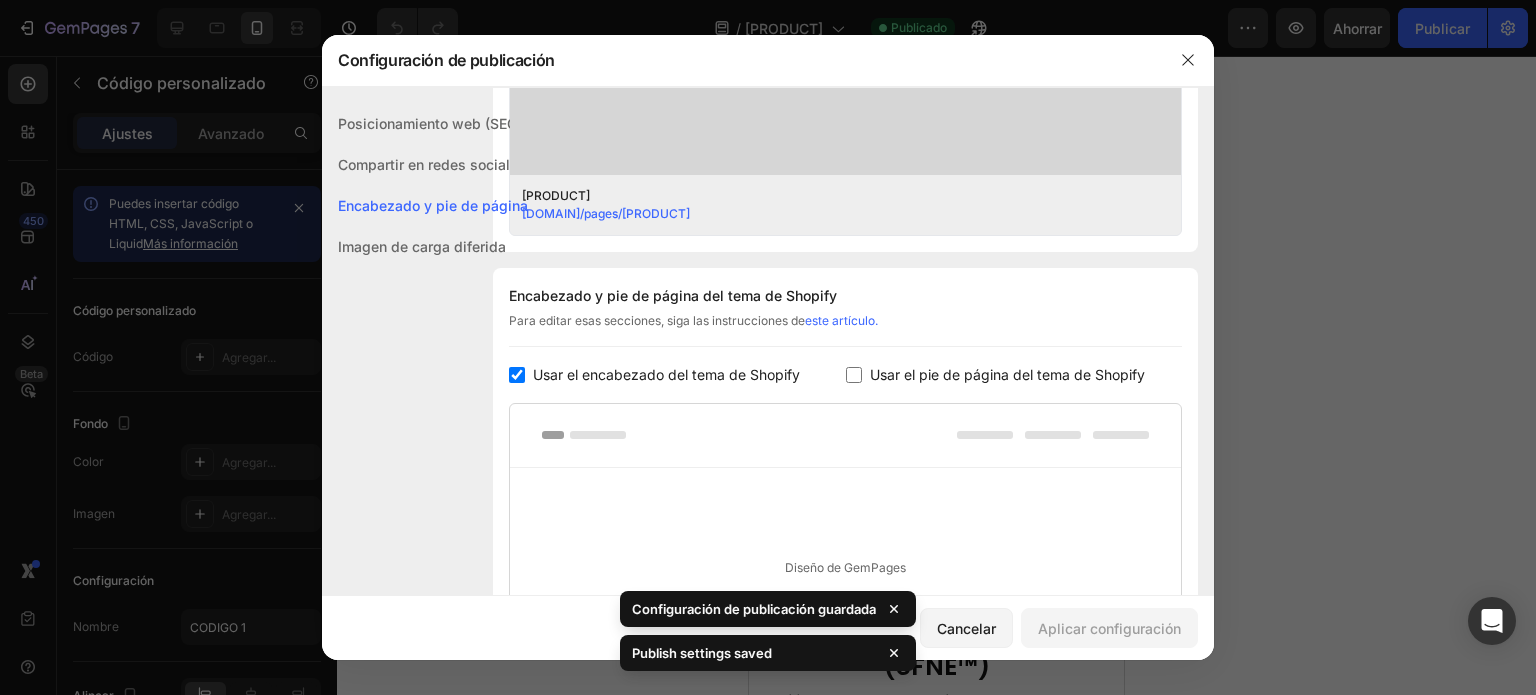 drag, startPoint x: 724, startPoint y: 371, endPoint x: 763, endPoint y: 395, distance: 45.79301 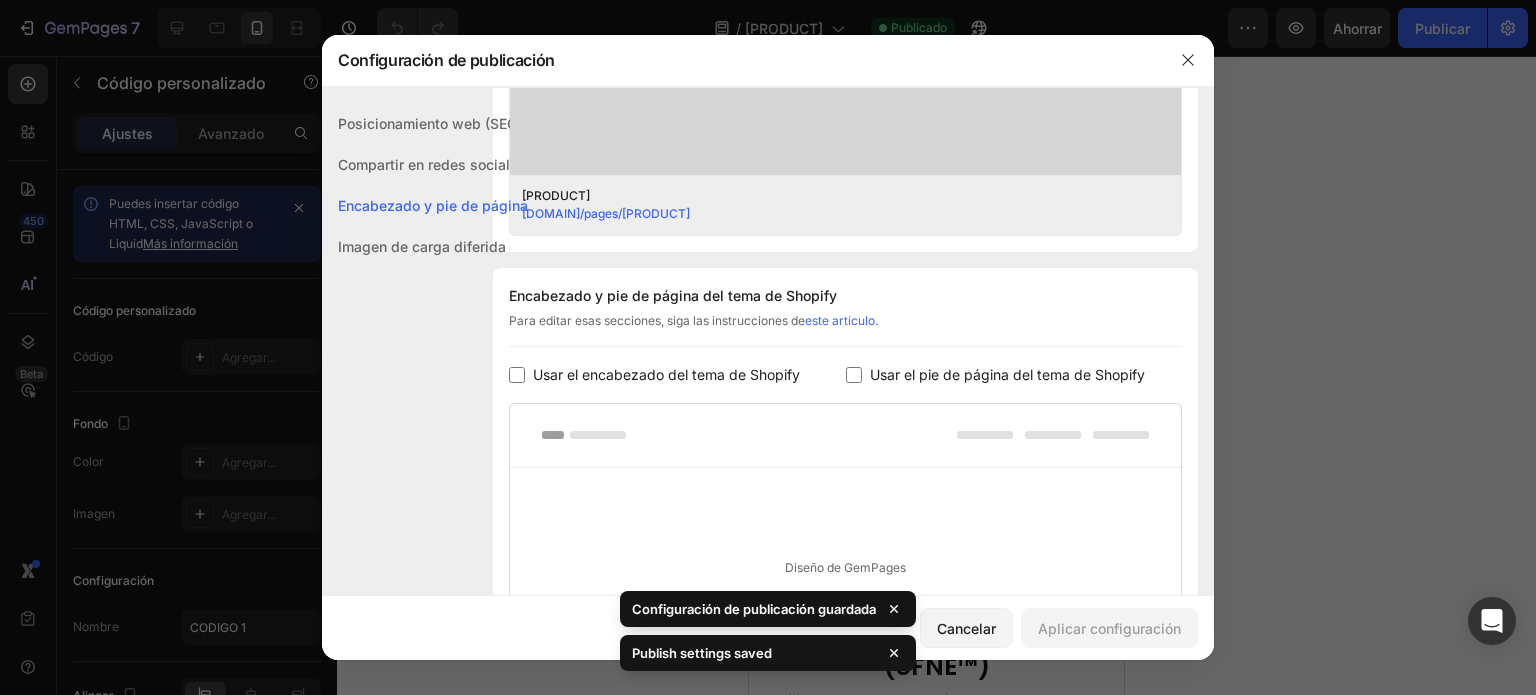 checkbox on "false" 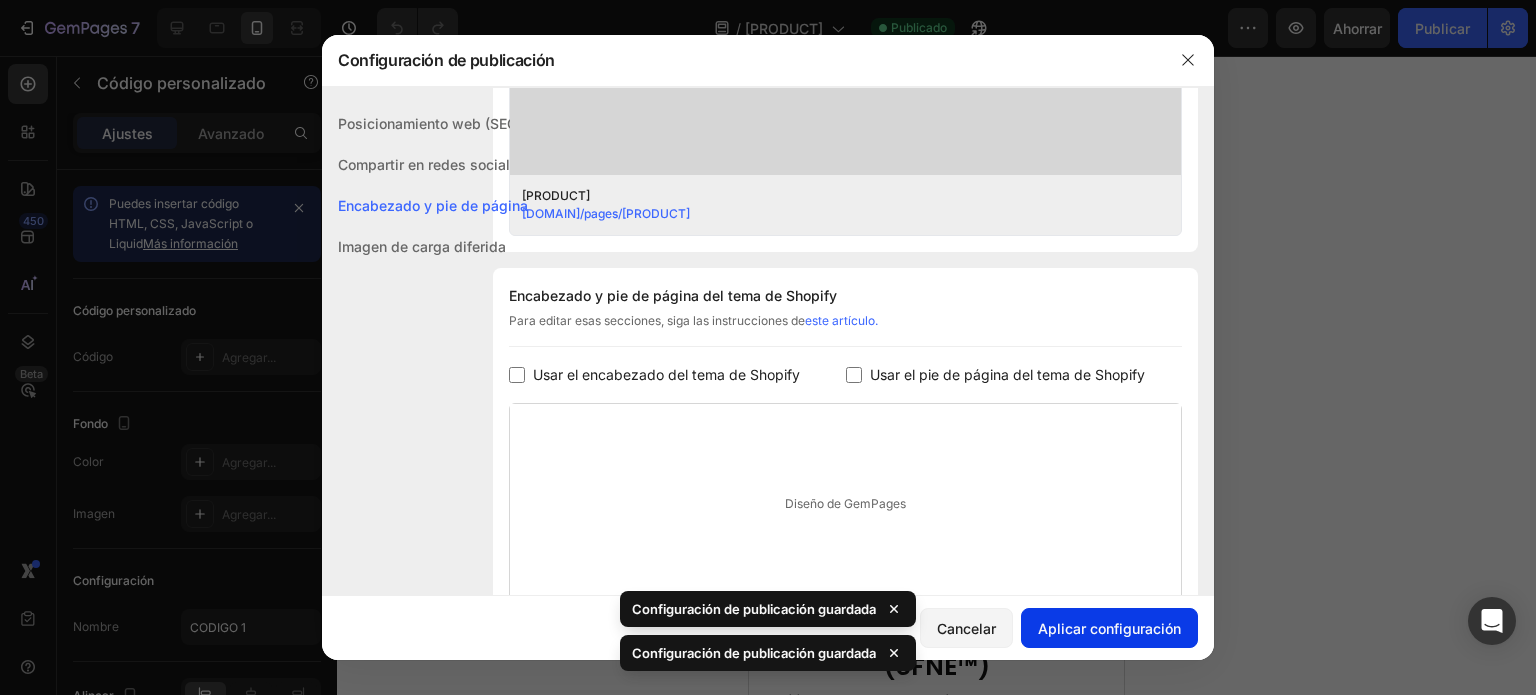 click on "Aplicar configuración" at bounding box center (1109, 628) 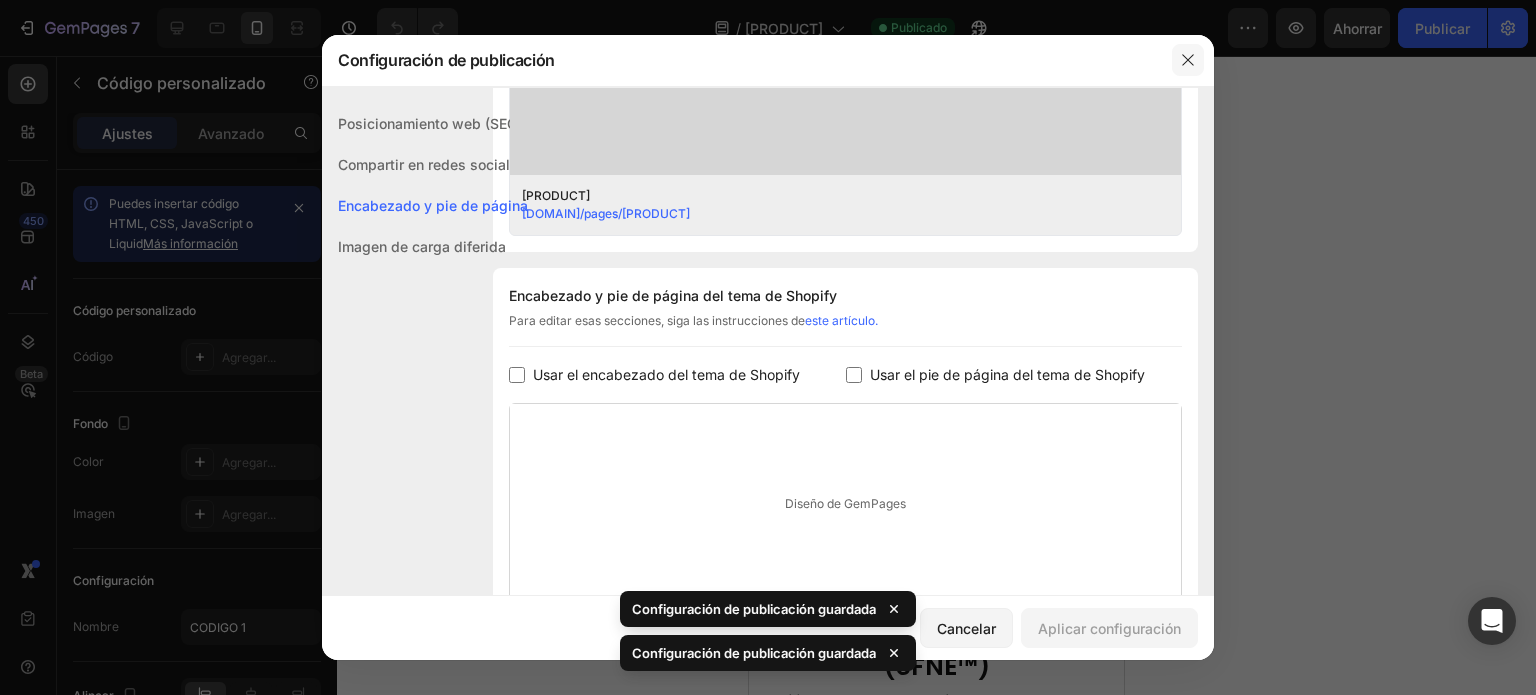 click 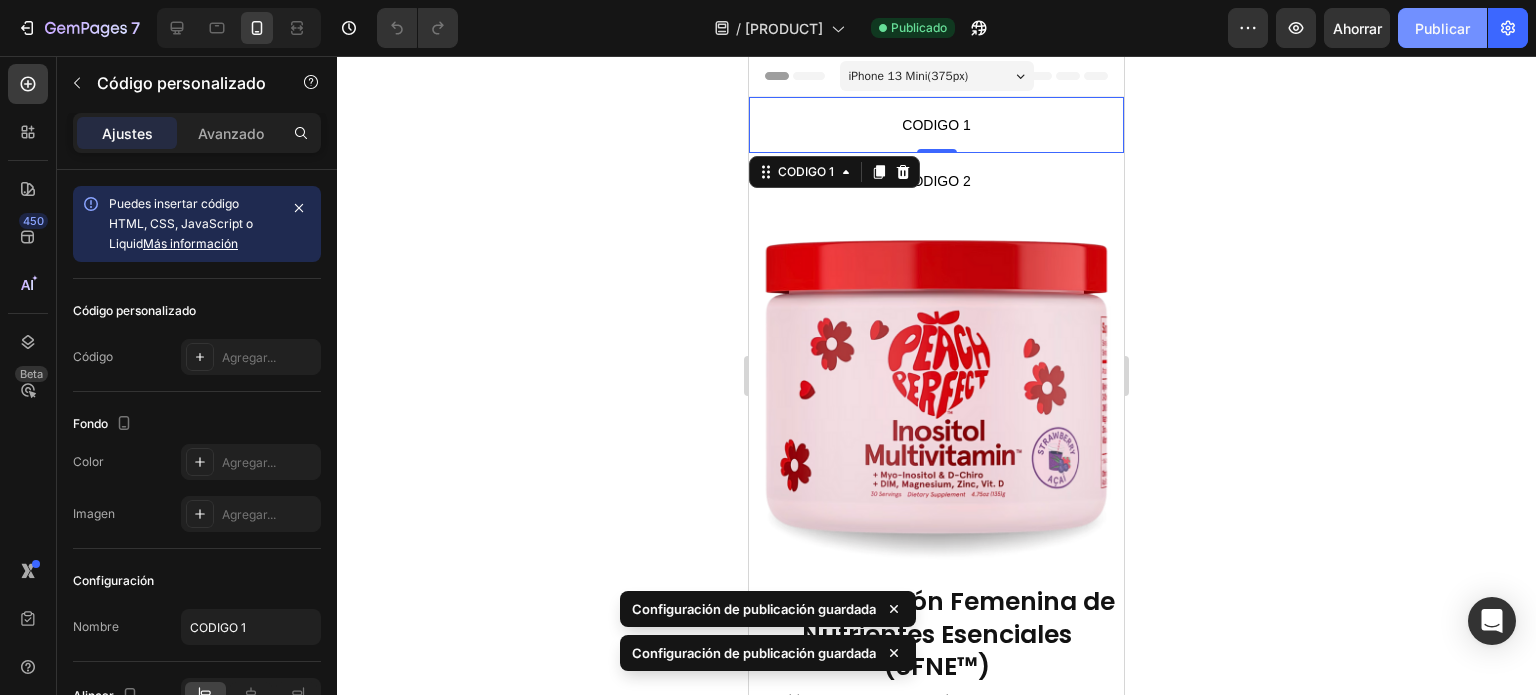 click on "Publicar" 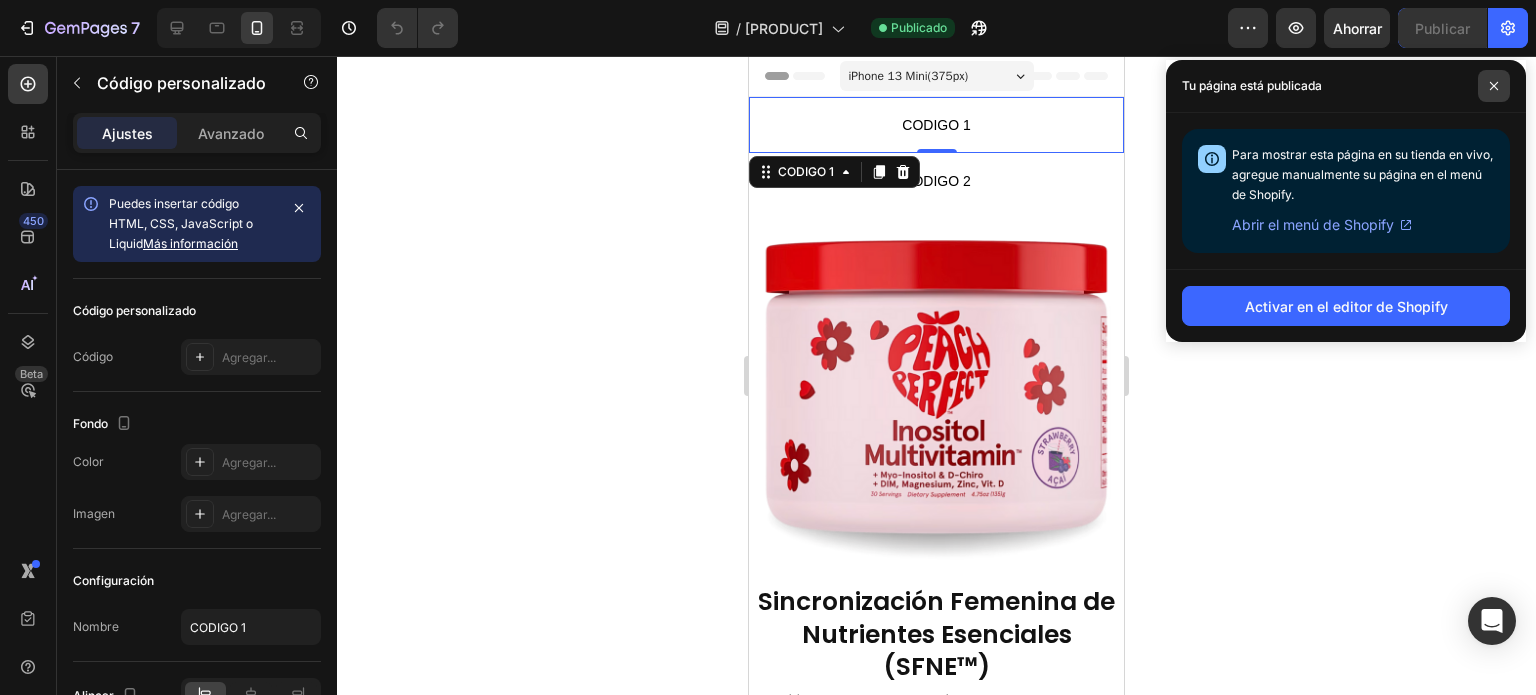 click at bounding box center (1494, 86) 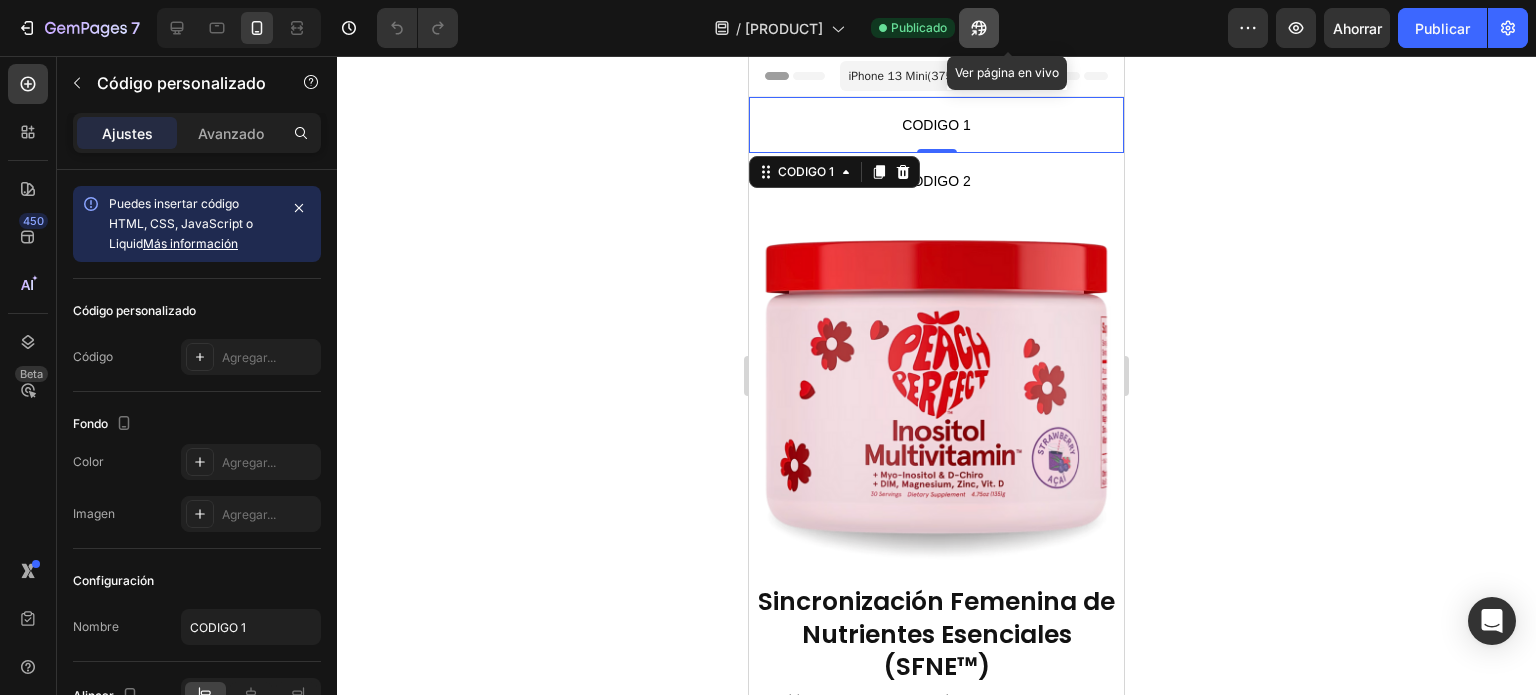 click 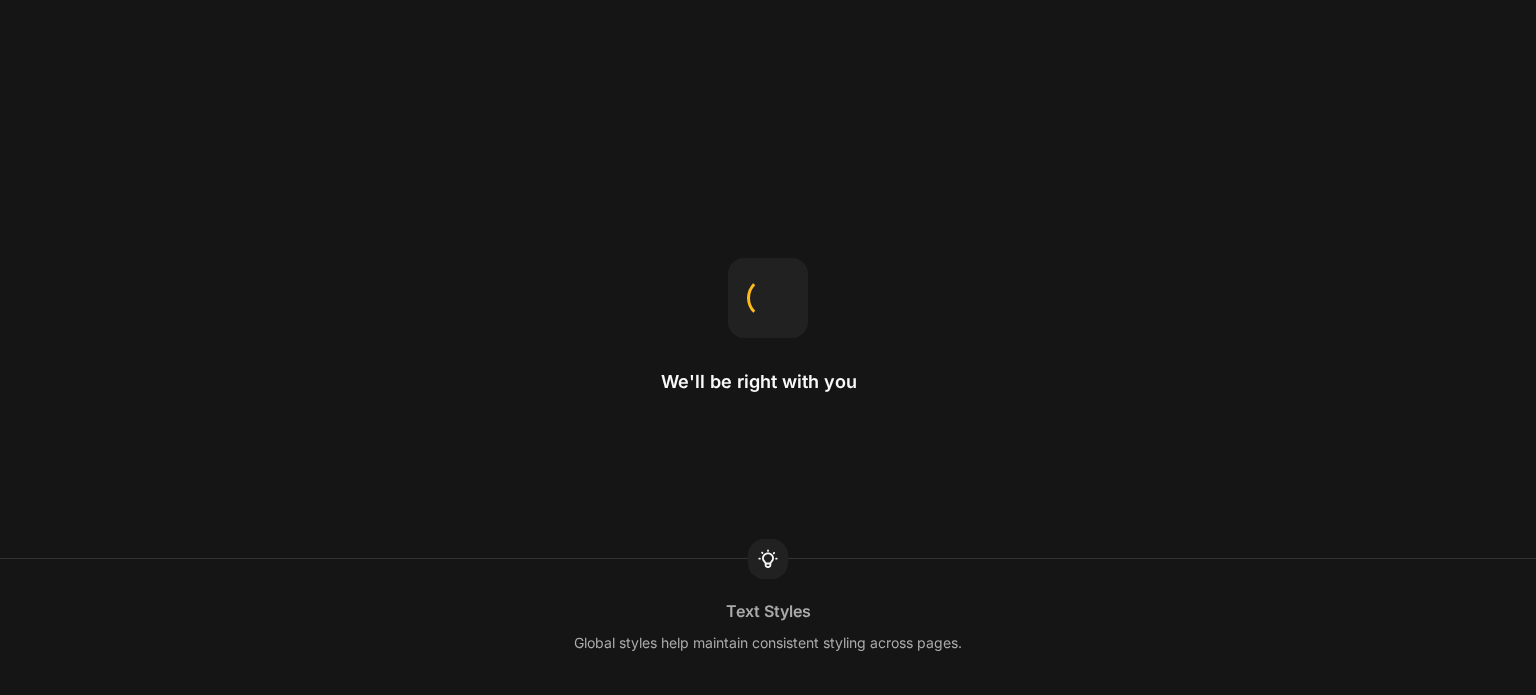 scroll, scrollTop: 0, scrollLeft: 0, axis: both 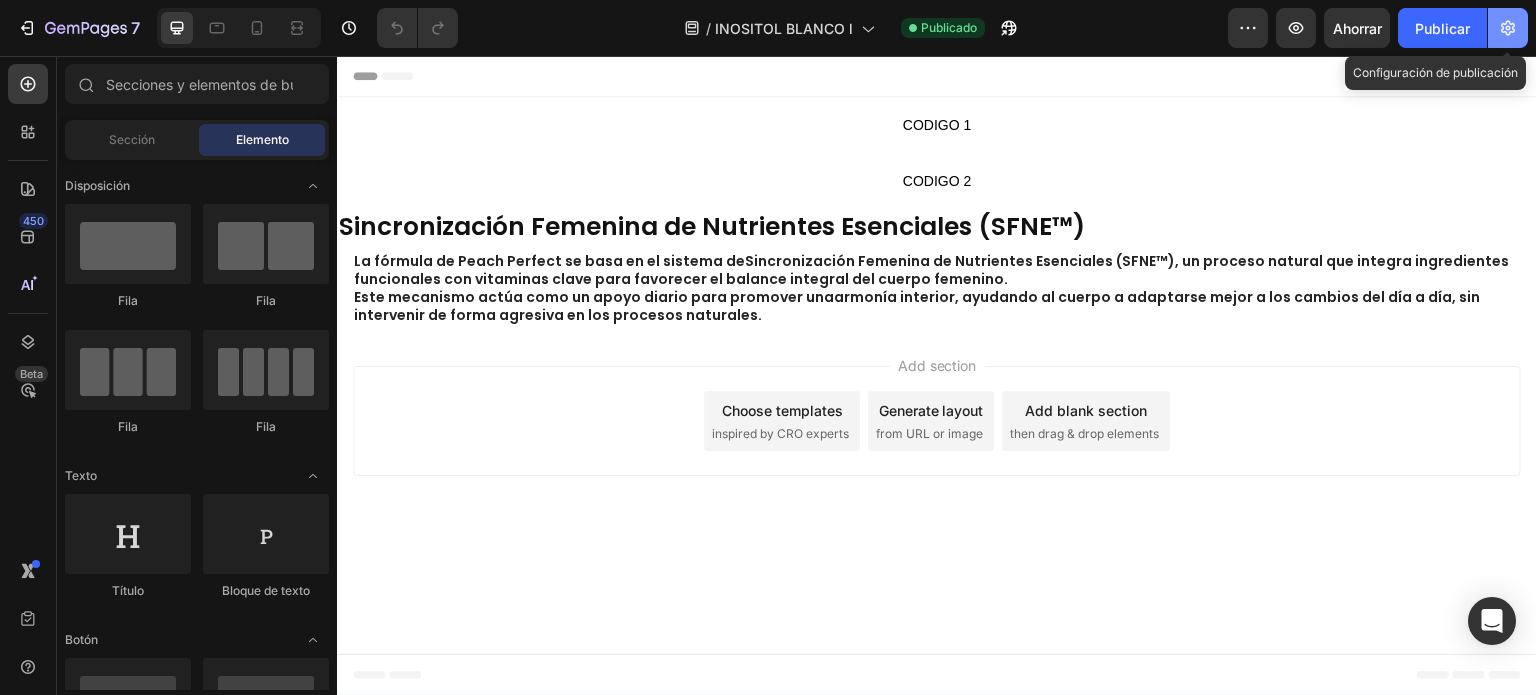 click 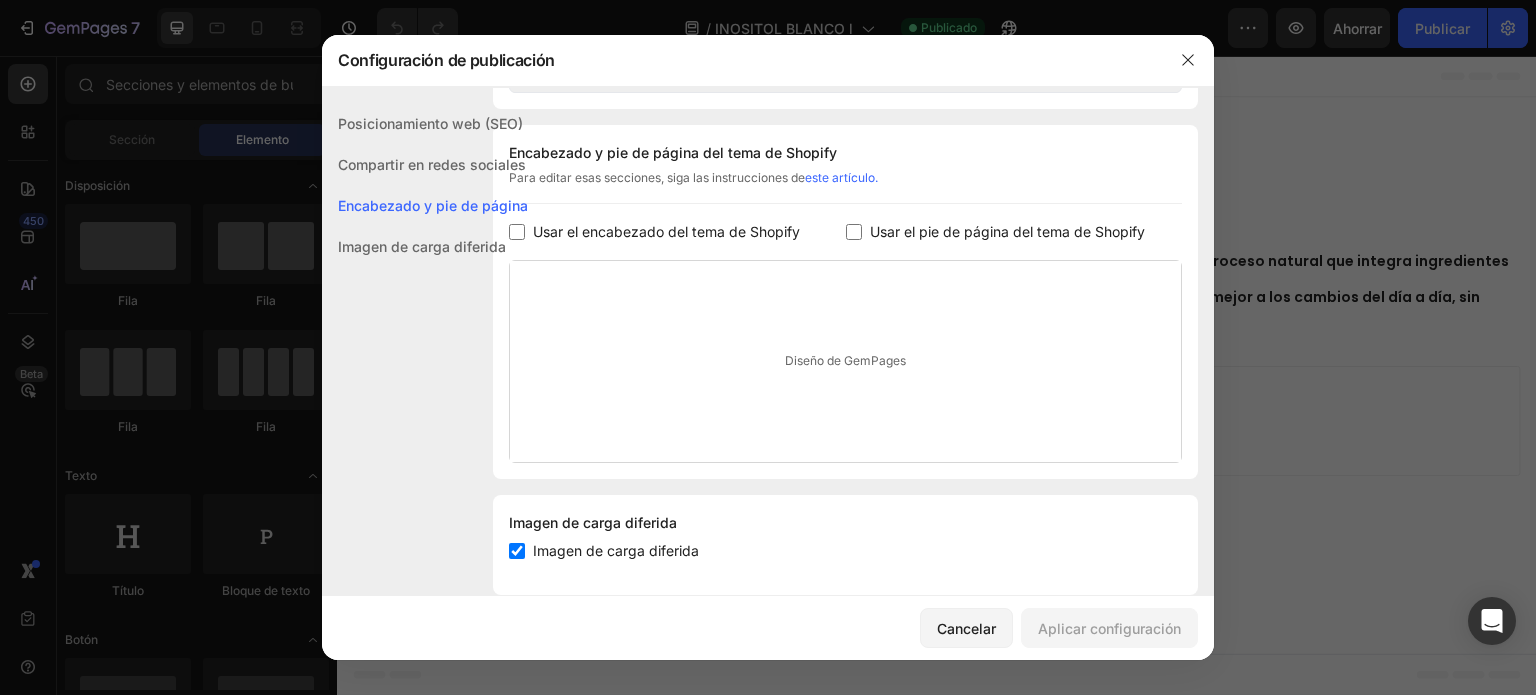 scroll, scrollTop: 948, scrollLeft: 0, axis: vertical 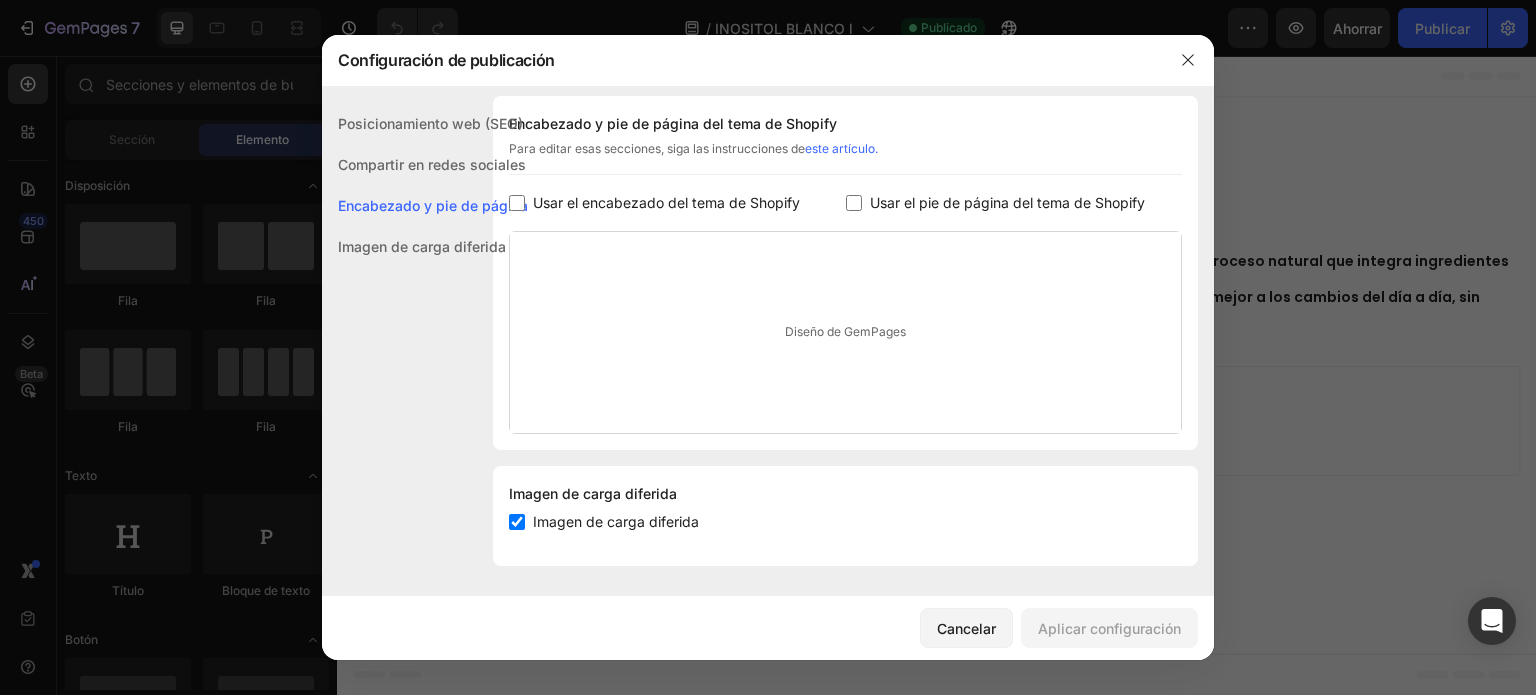 click at bounding box center (854, 203) 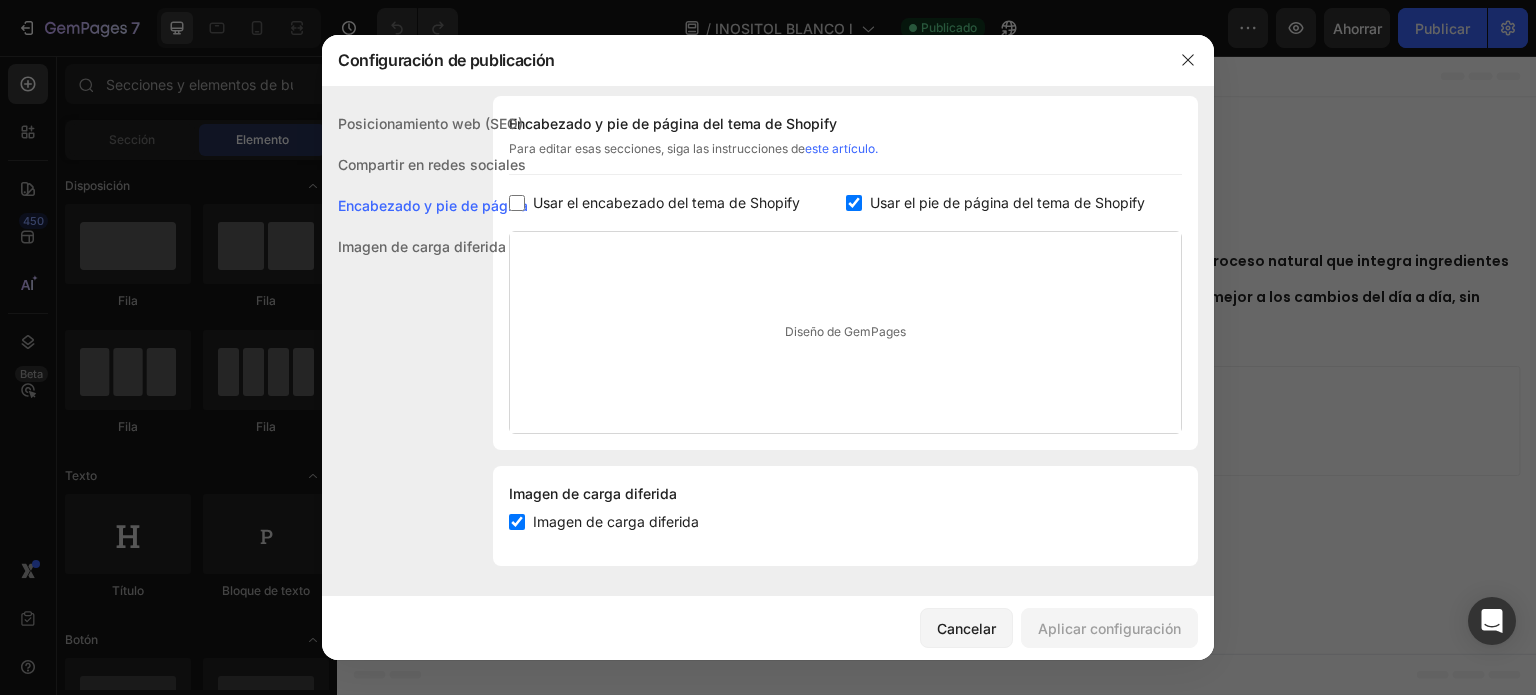 checkbox on "true" 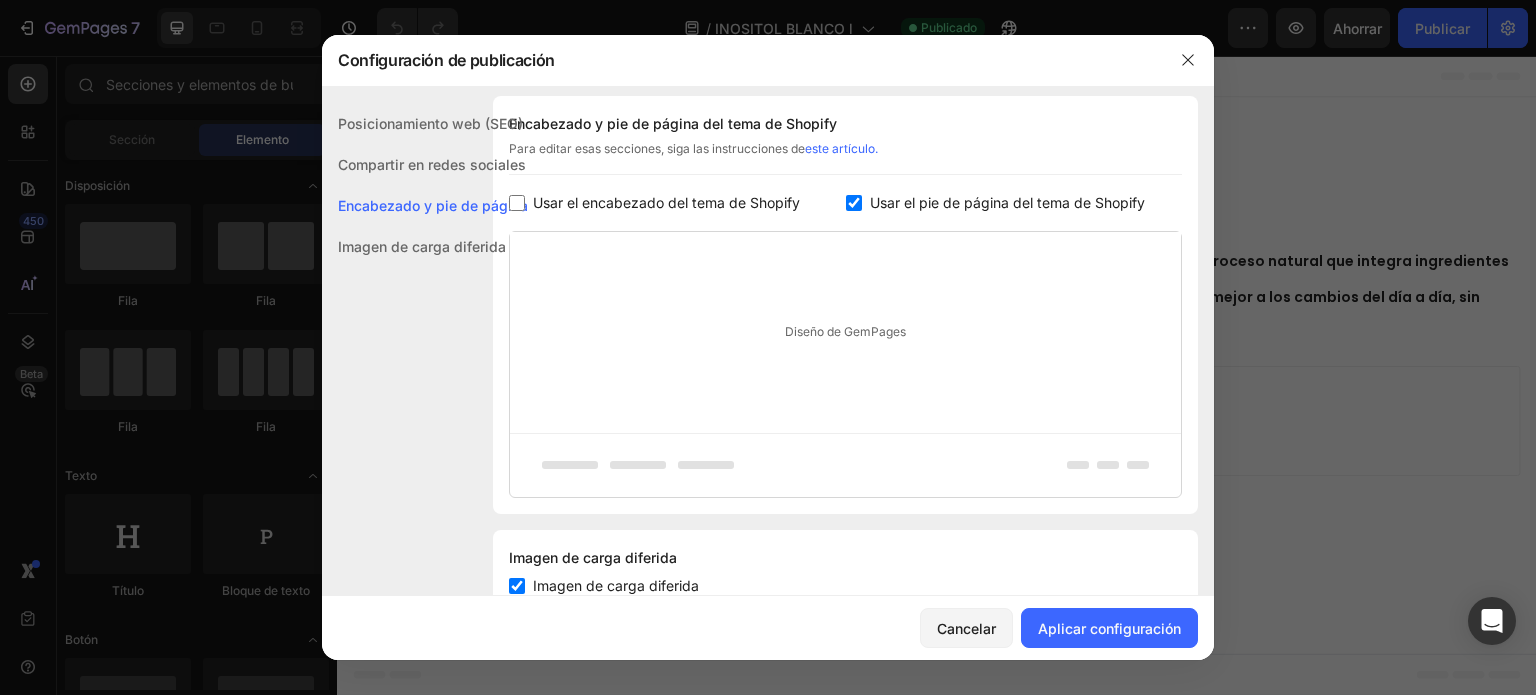 click on "Usar el encabezado del tema de Shopify" at bounding box center [666, 202] 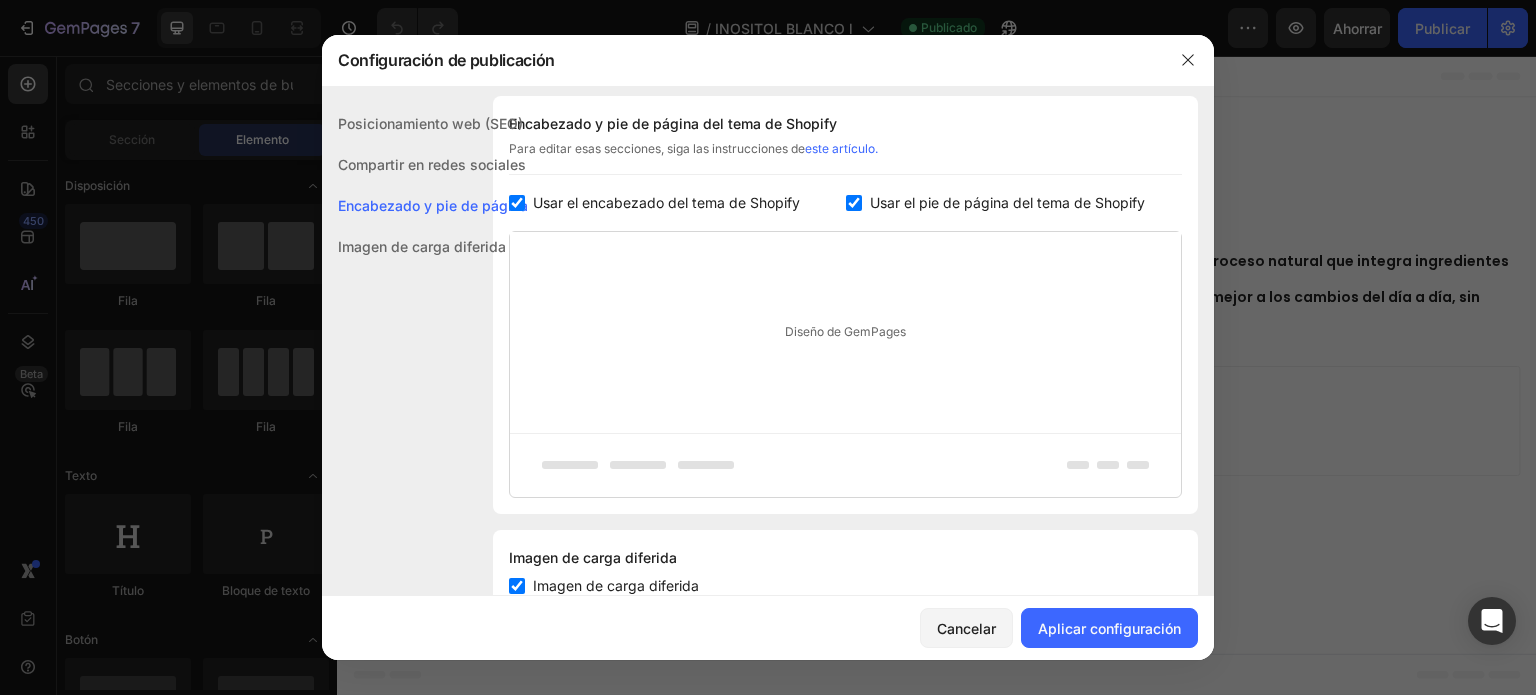 checkbox on "true" 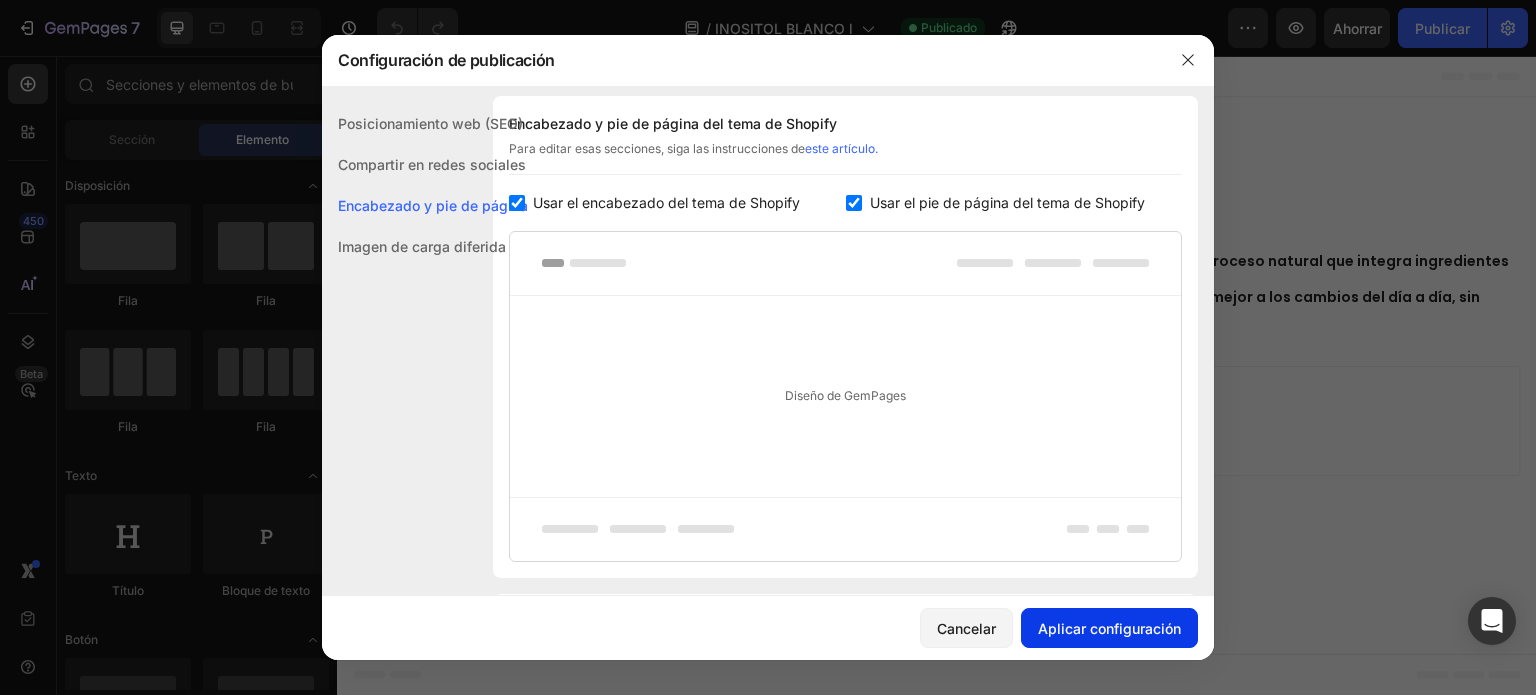 click on "Aplicar configuración" at bounding box center [1109, 628] 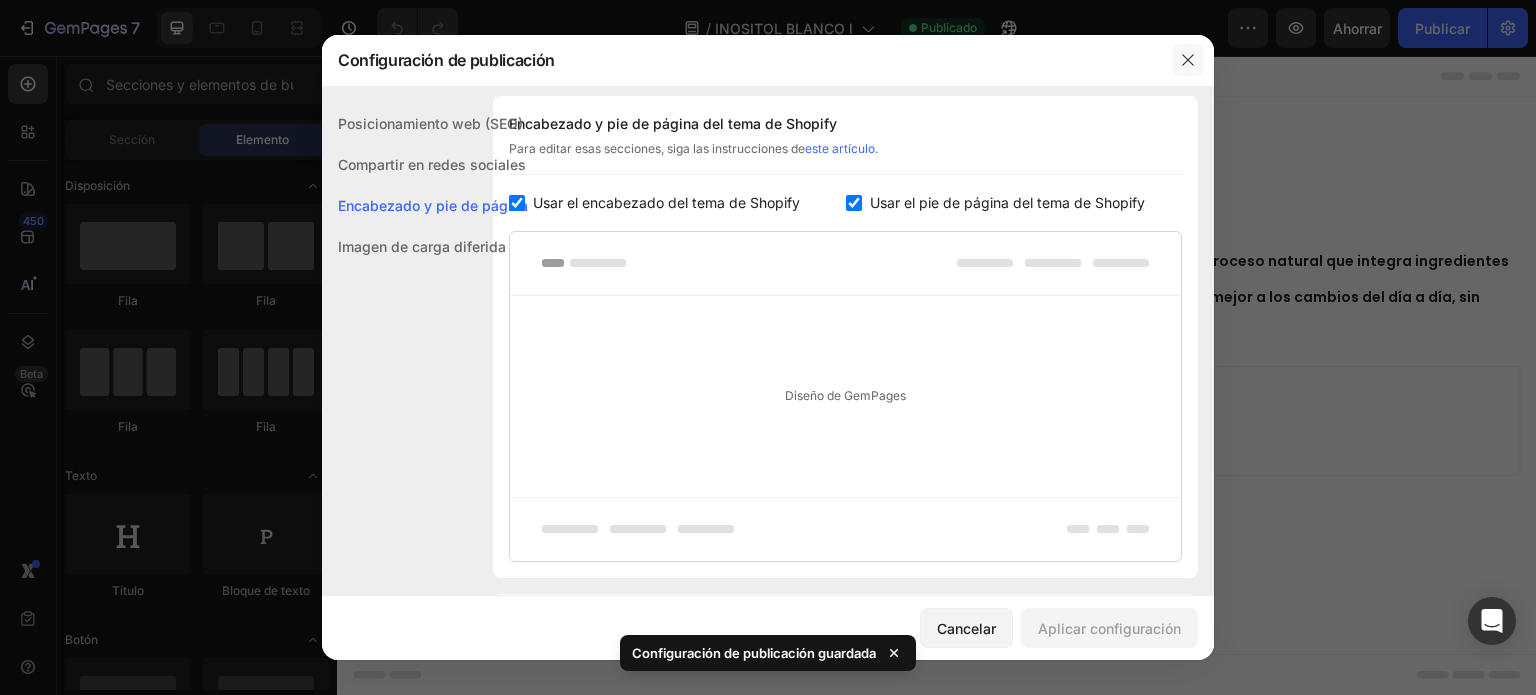 click 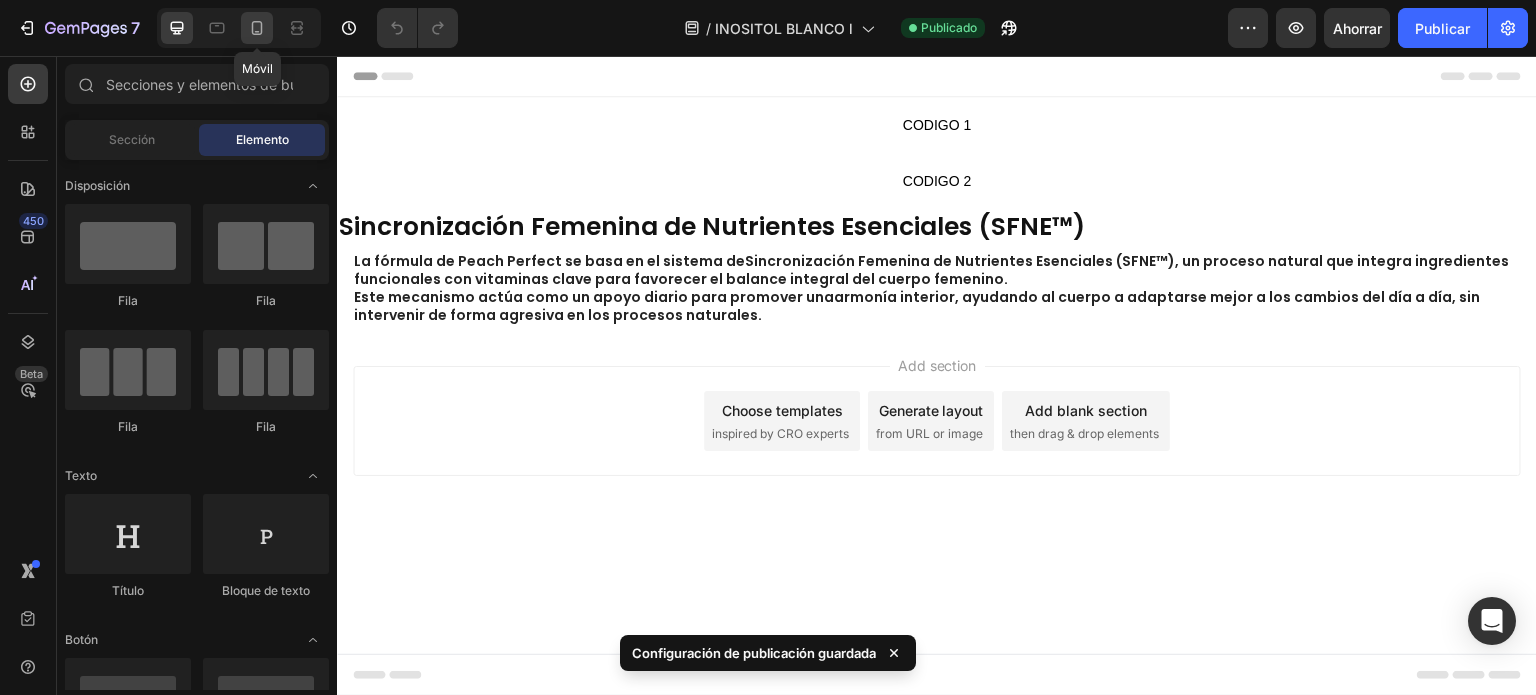 click 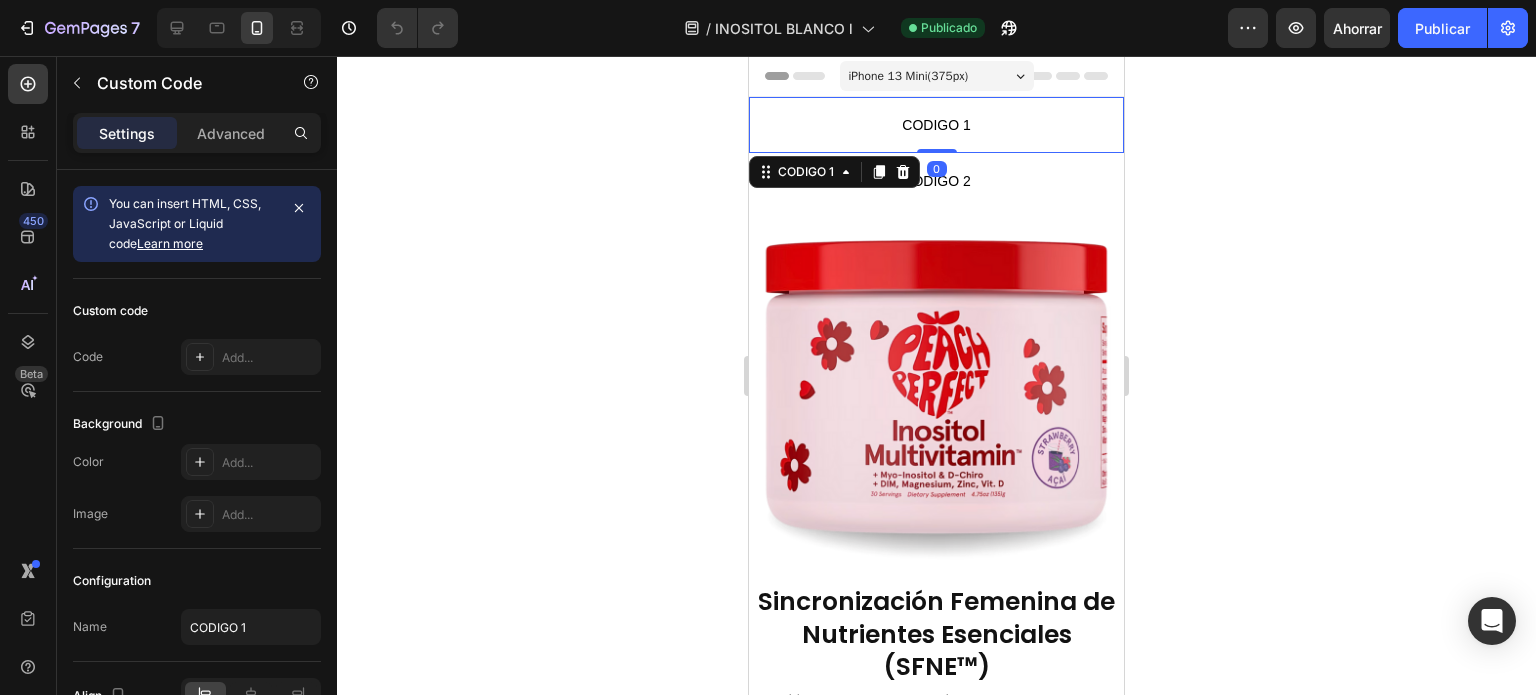 click on "CODIGO 1" at bounding box center [936, 125] 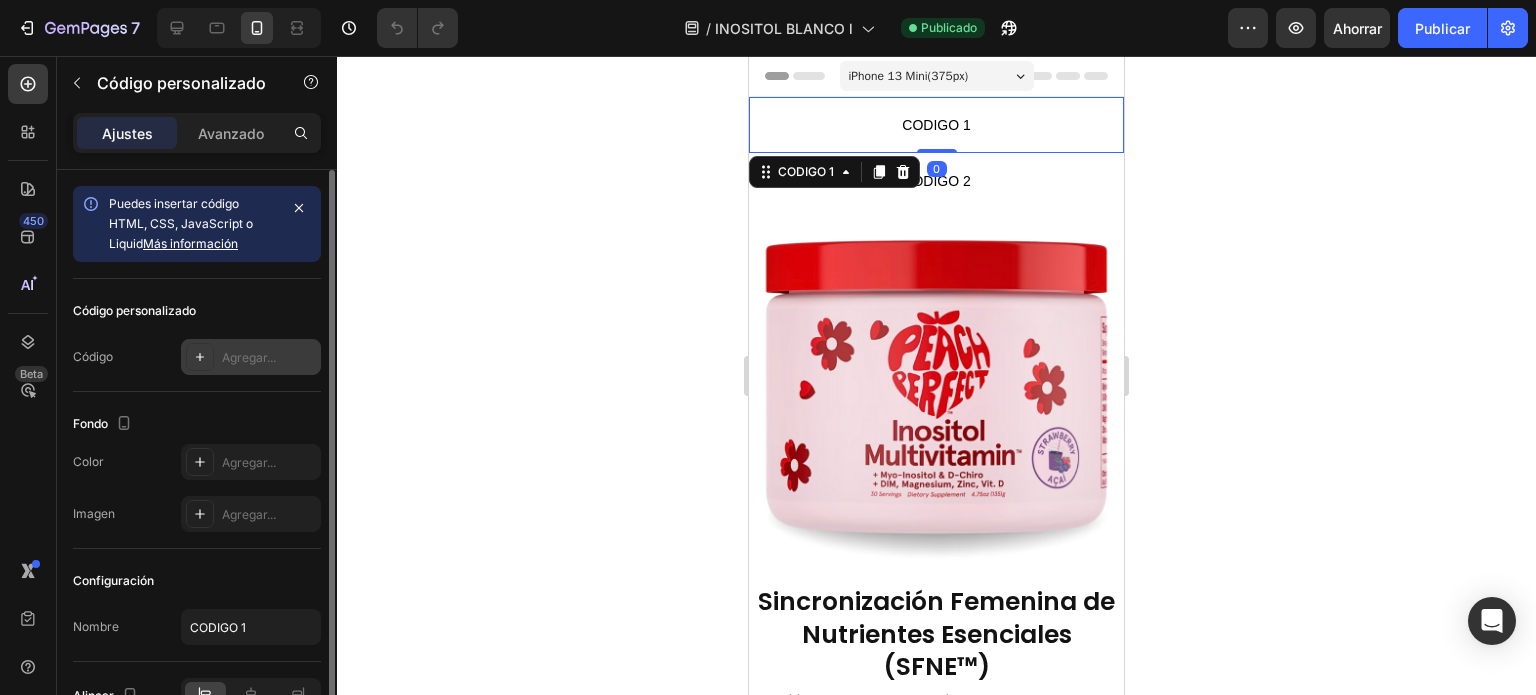 click on "Agregar..." at bounding box center (249, 357) 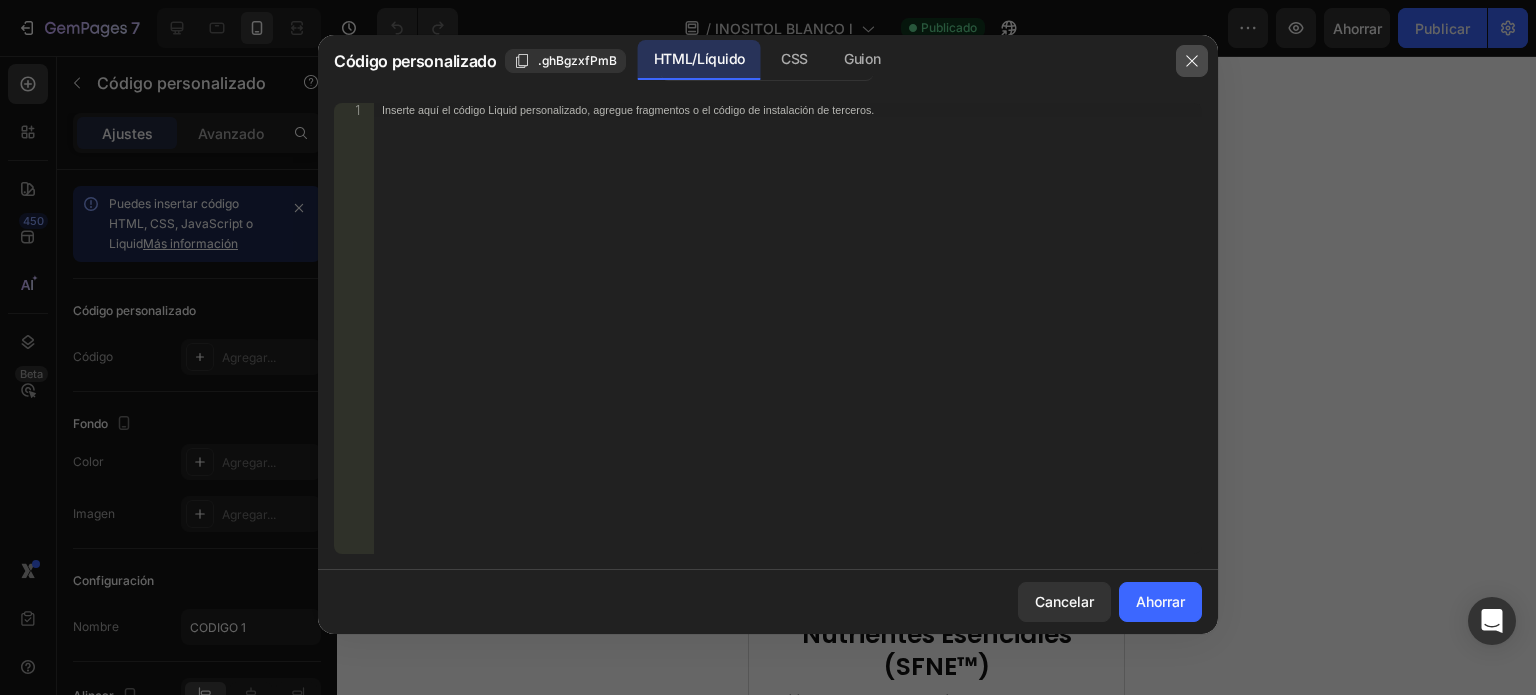 click 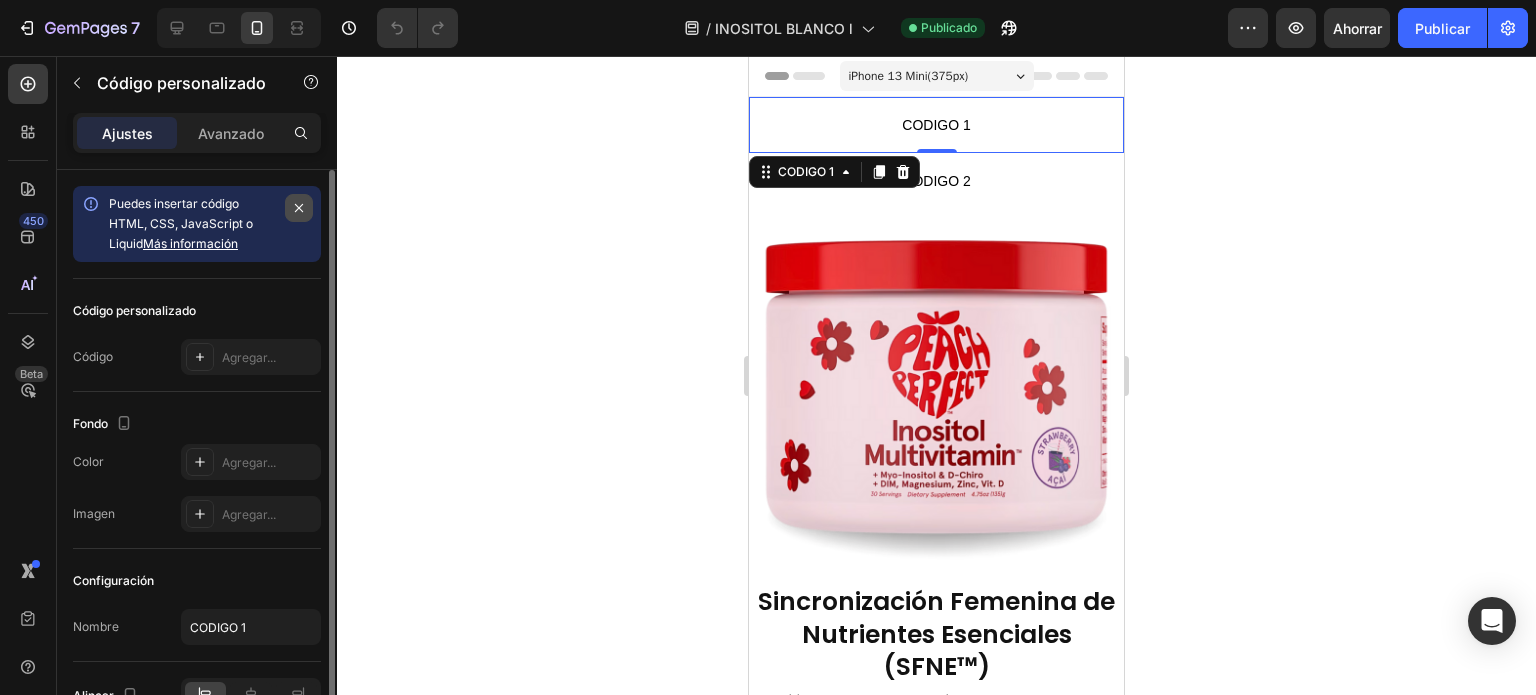 click 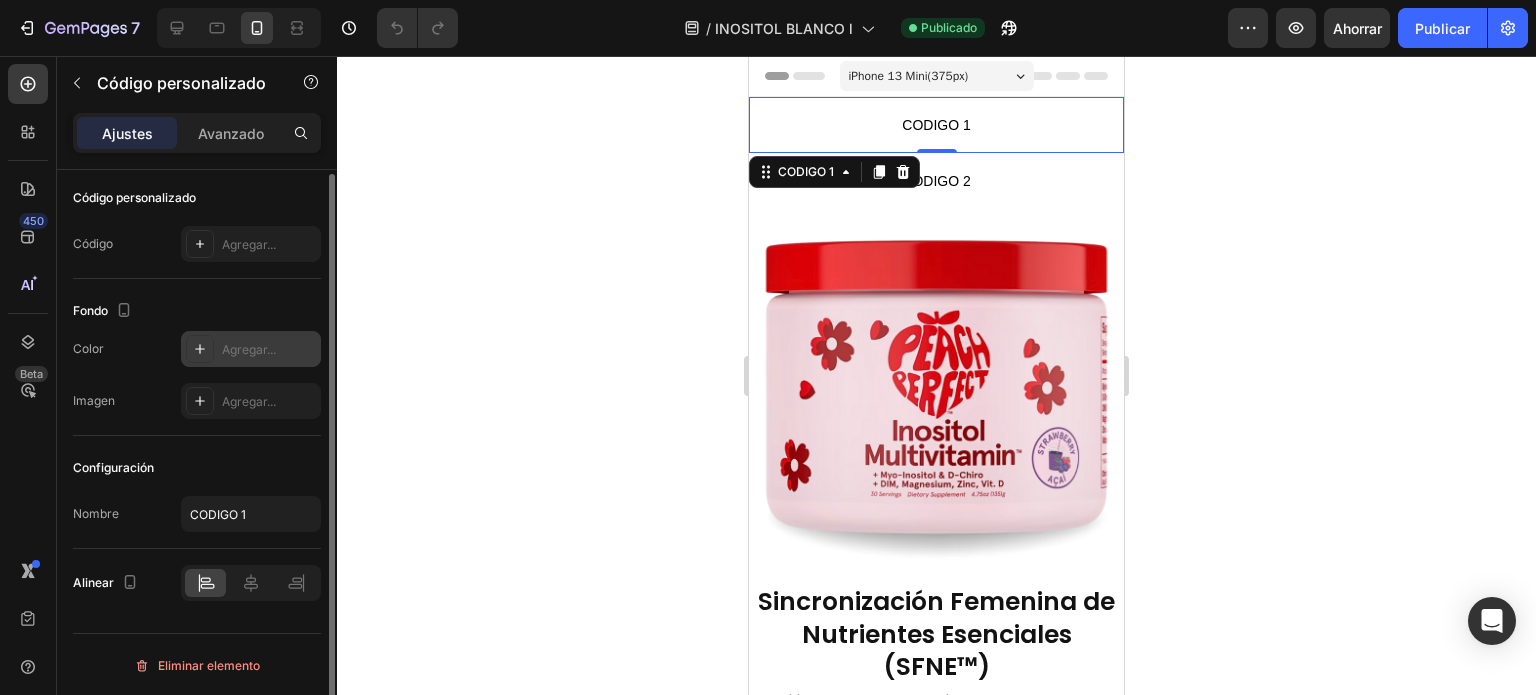 scroll, scrollTop: 0, scrollLeft: 0, axis: both 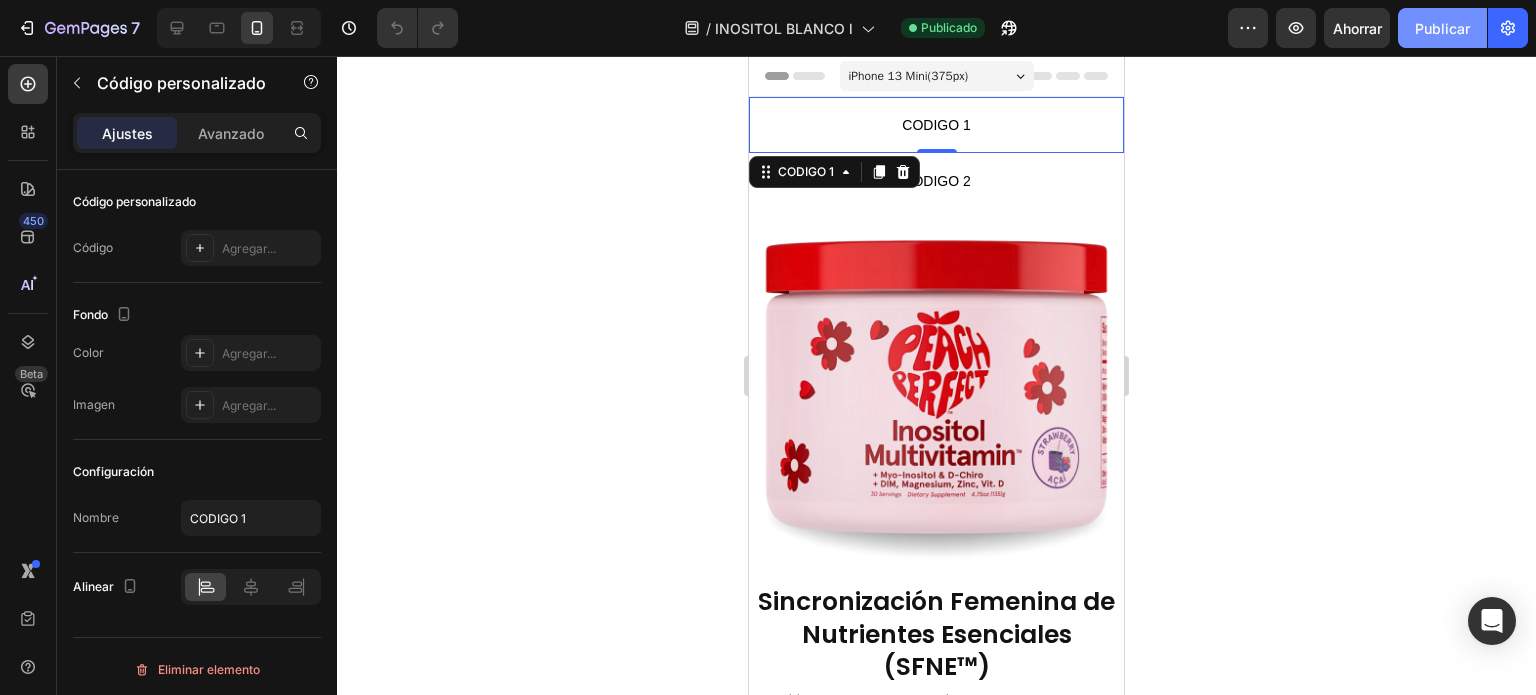 click on "Publicar" at bounding box center [1442, 28] 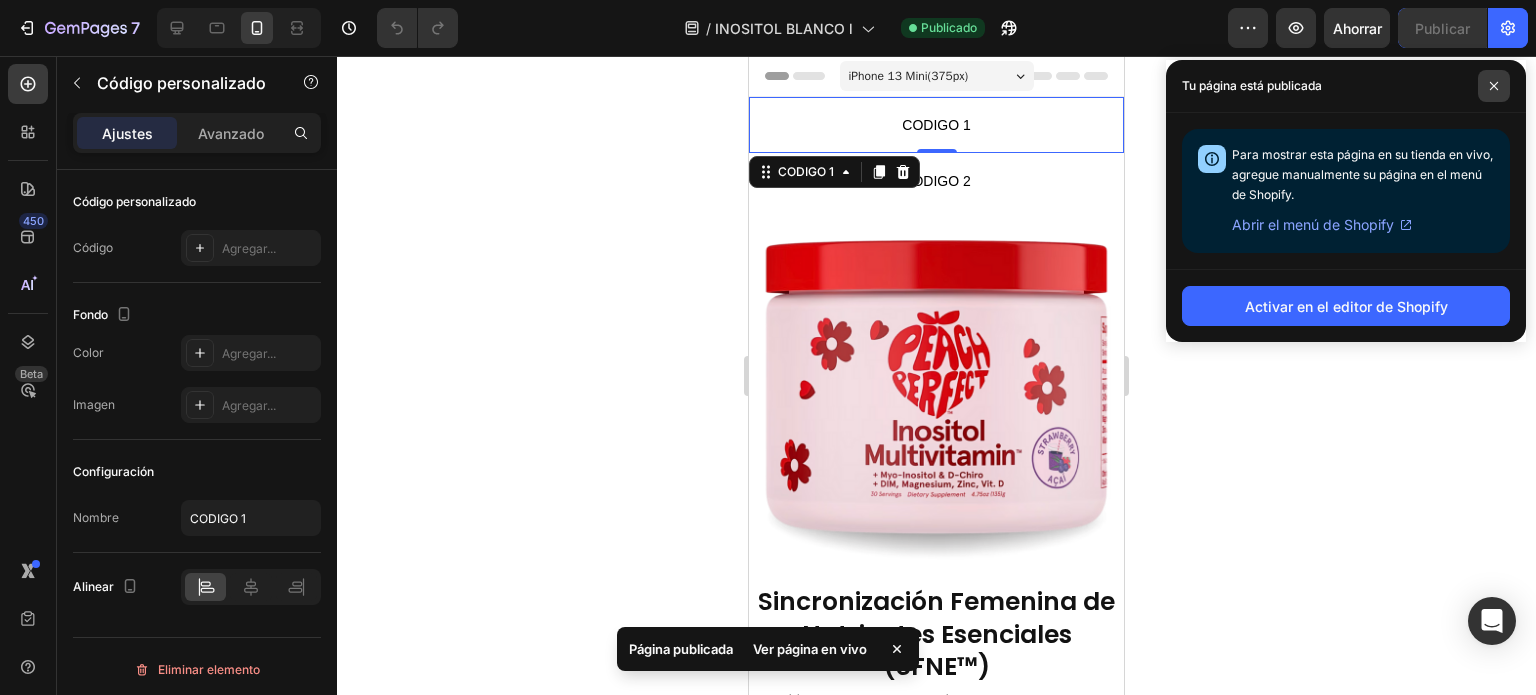 click 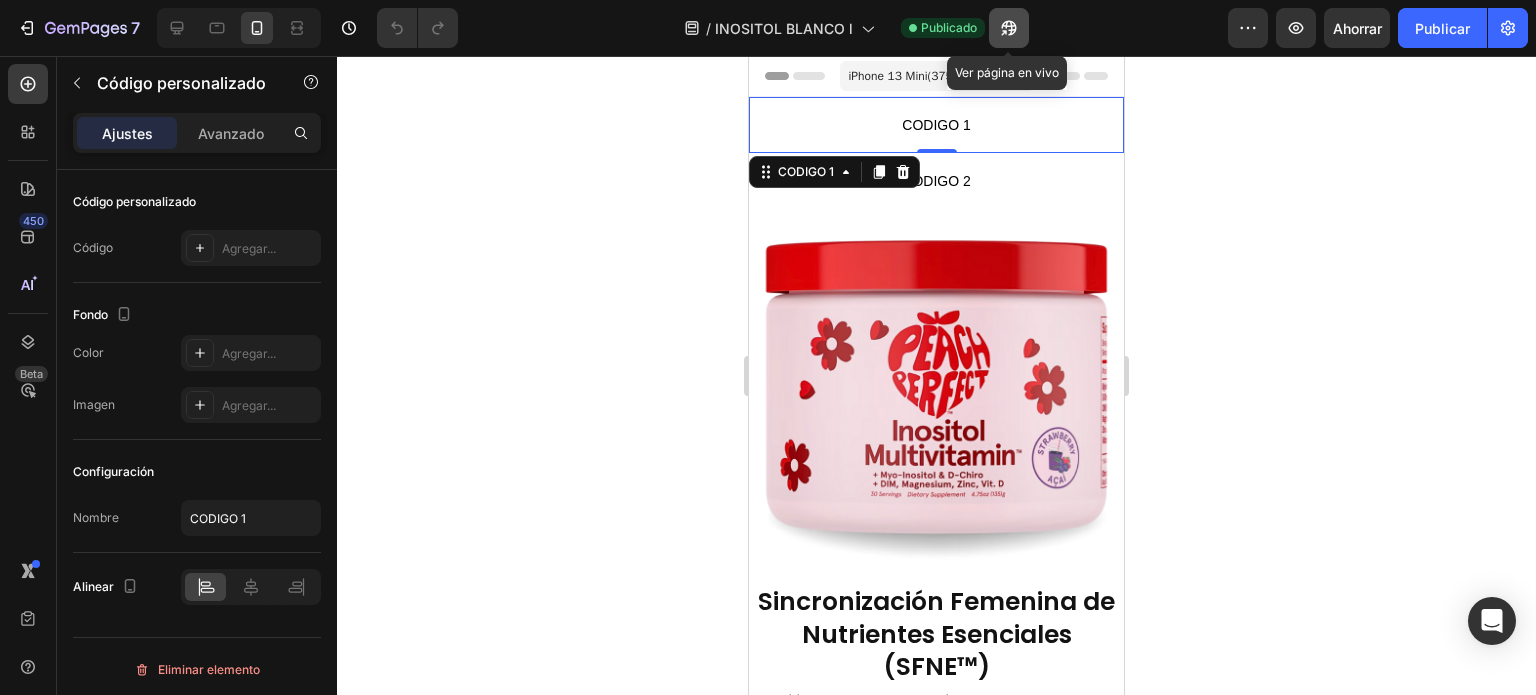 click 